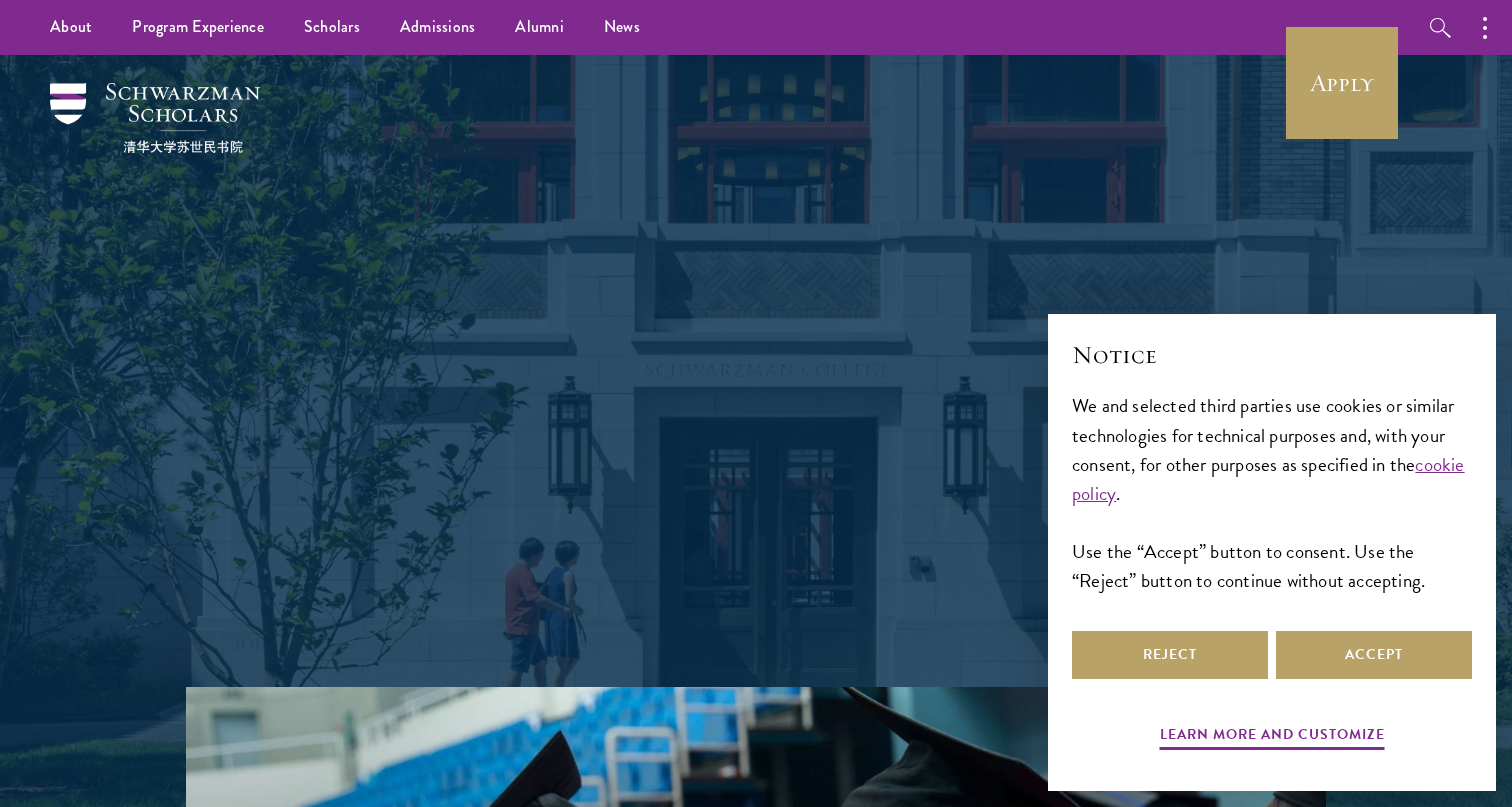 scroll, scrollTop: 0, scrollLeft: 0, axis: both 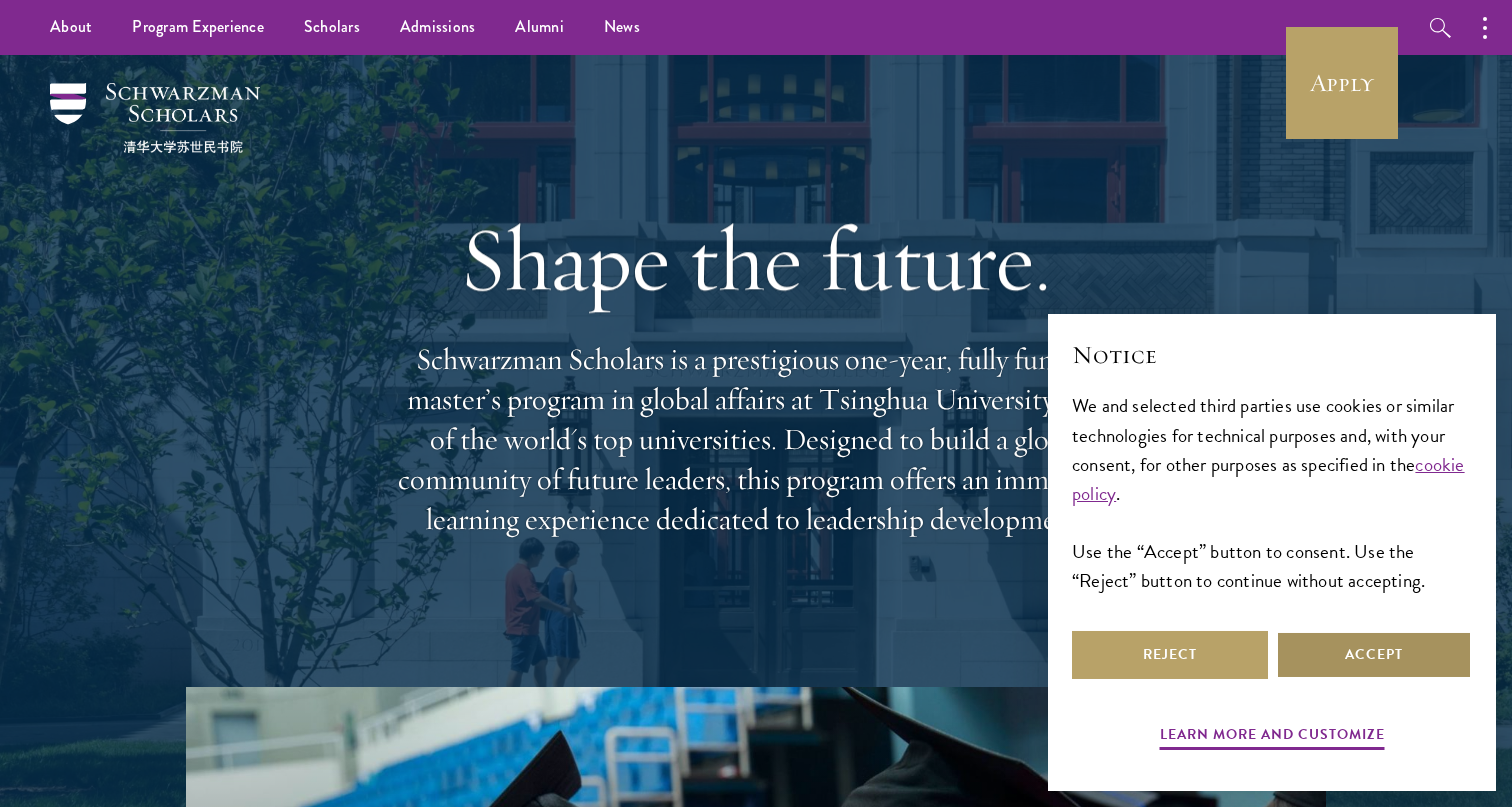 click on "Accept" at bounding box center [1374, 655] 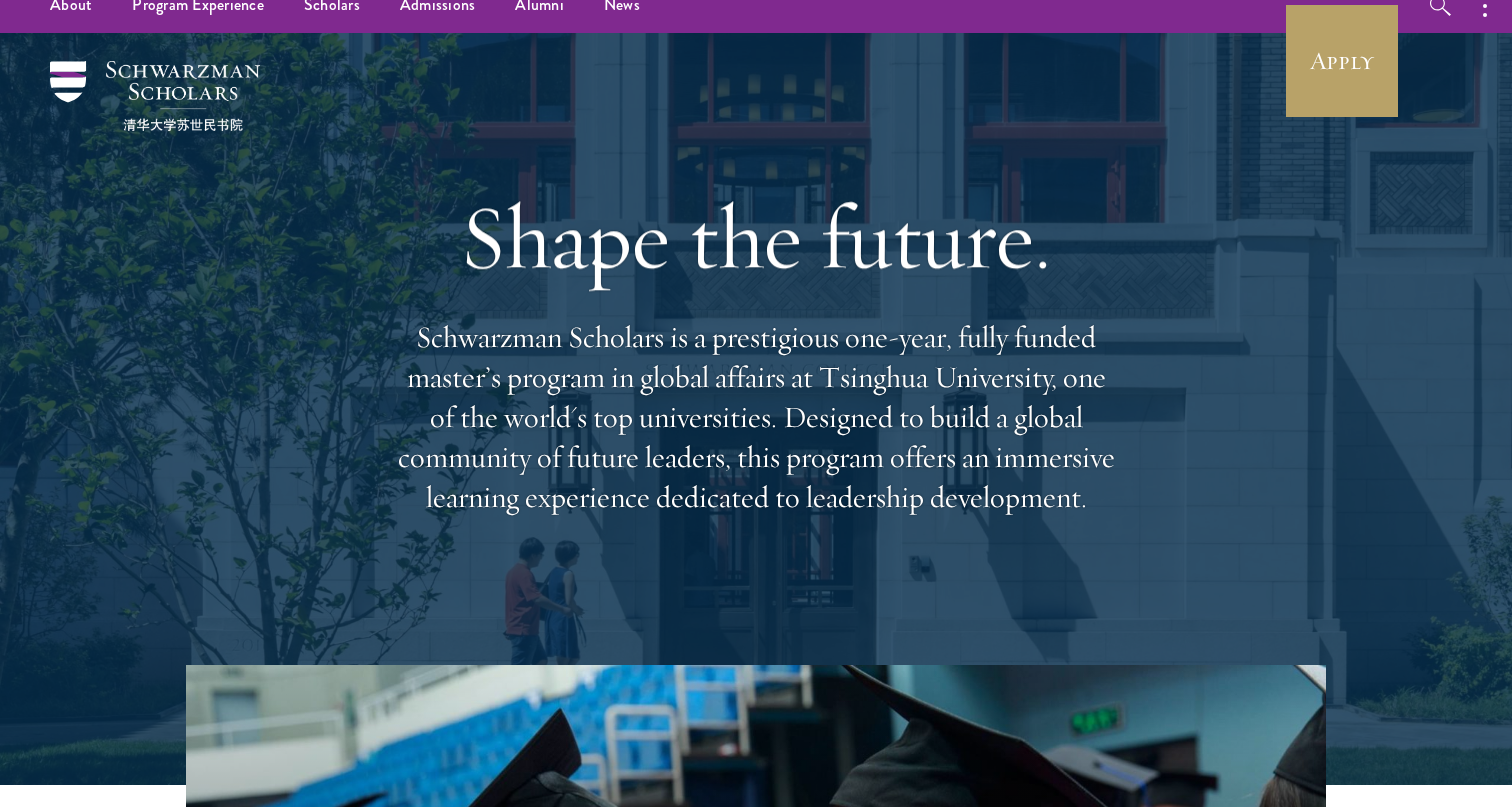 scroll, scrollTop: 28, scrollLeft: 0, axis: vertical 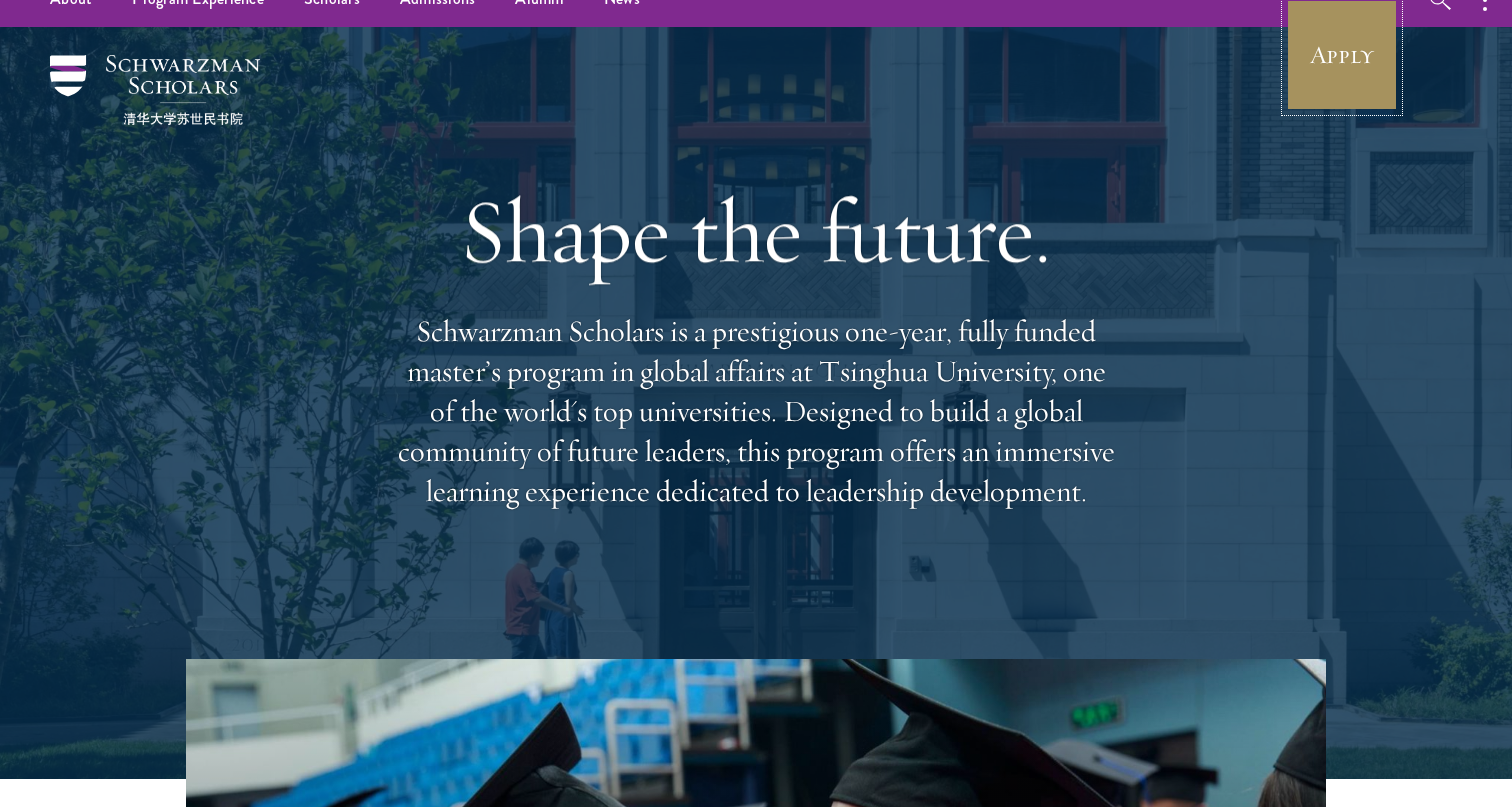 click on "Apply" at bounding box center (1342, 55) 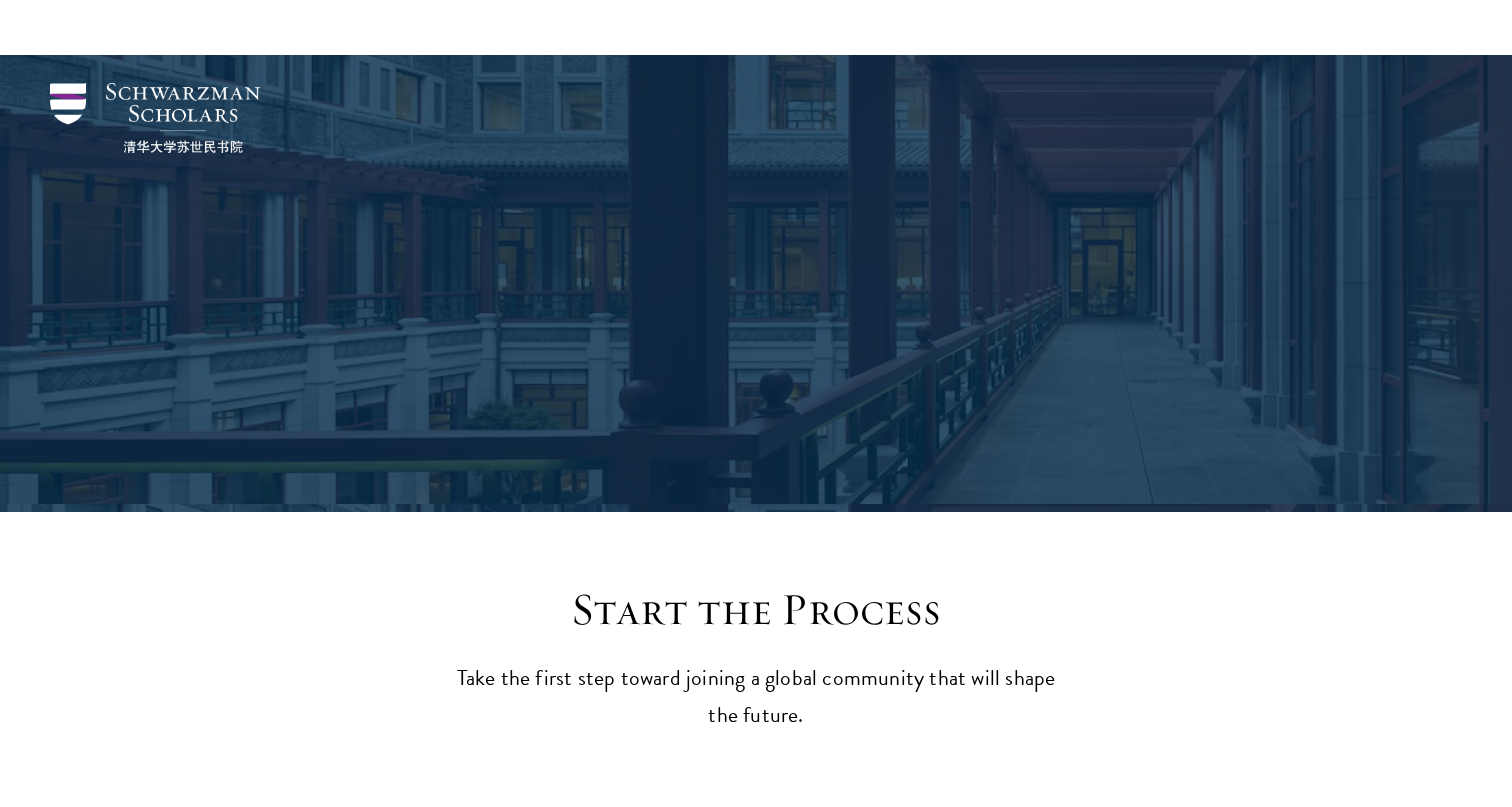 scroll, scrollTop: 2113, scrollLeft: 0, axis: vertical 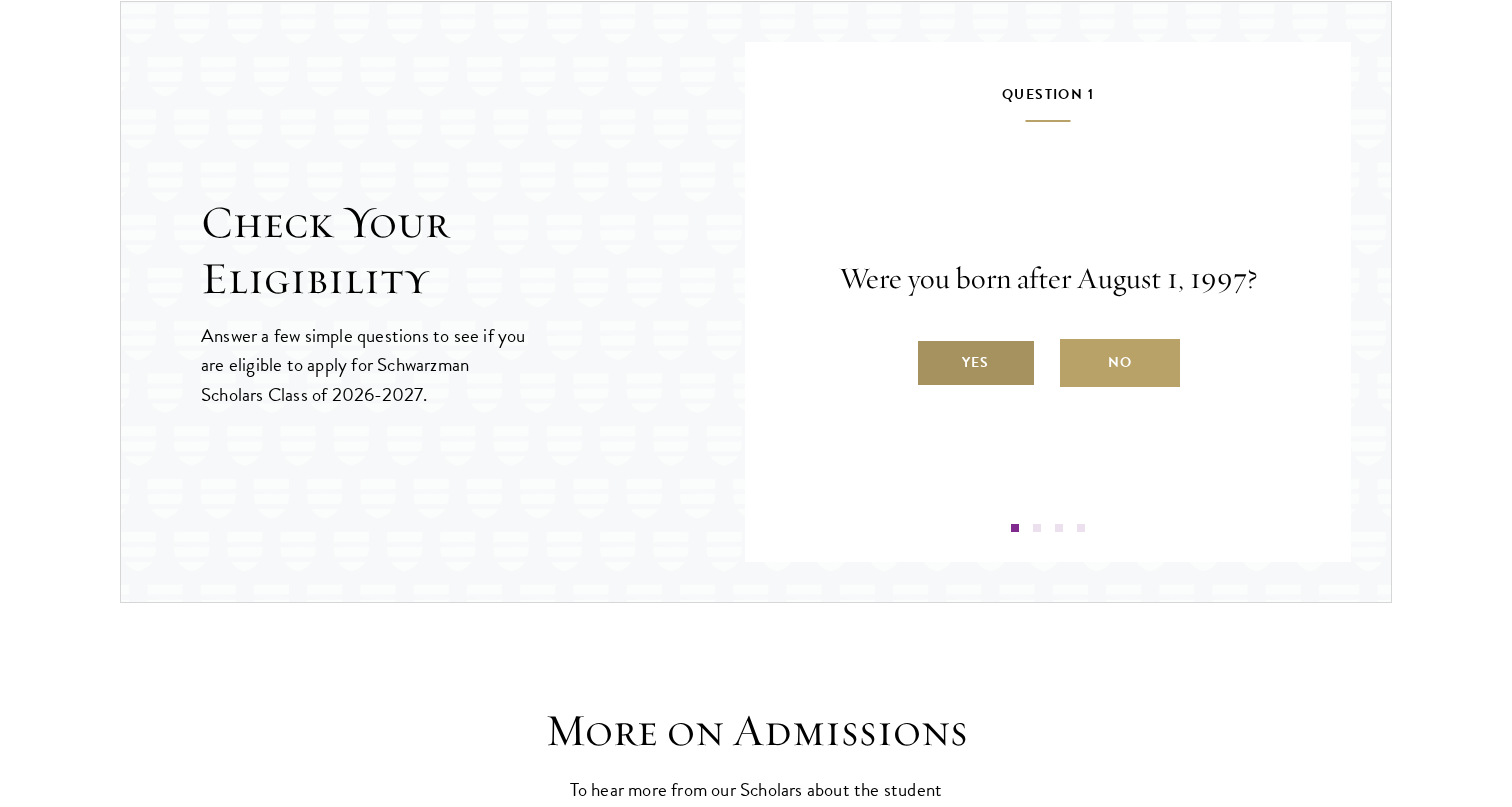 click on "Yes" at bounding box center [976, 363] 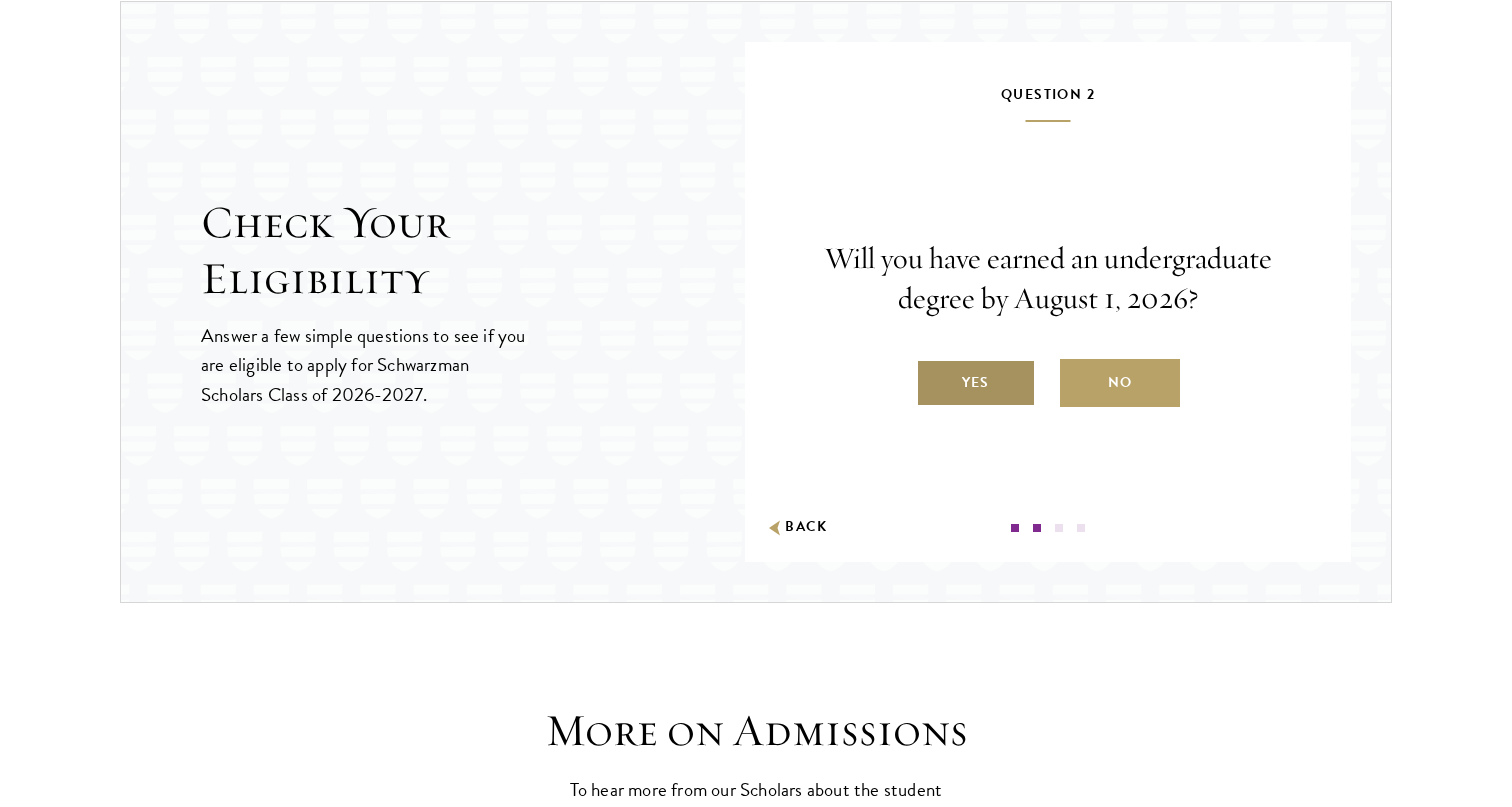 click on "Yes" at bounding box center [976, 383] 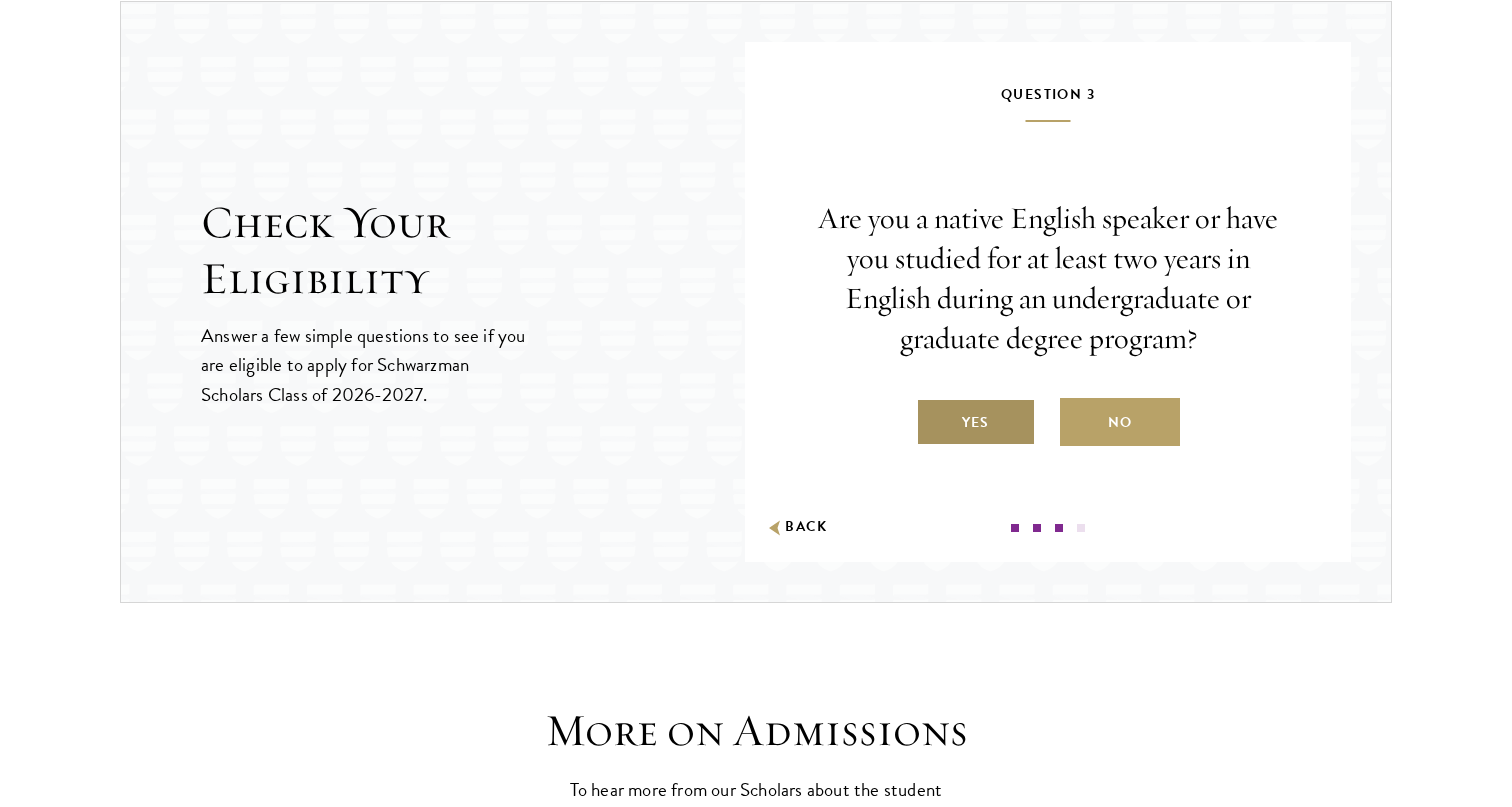 click on "Yes" at bounding box center (976, 422) 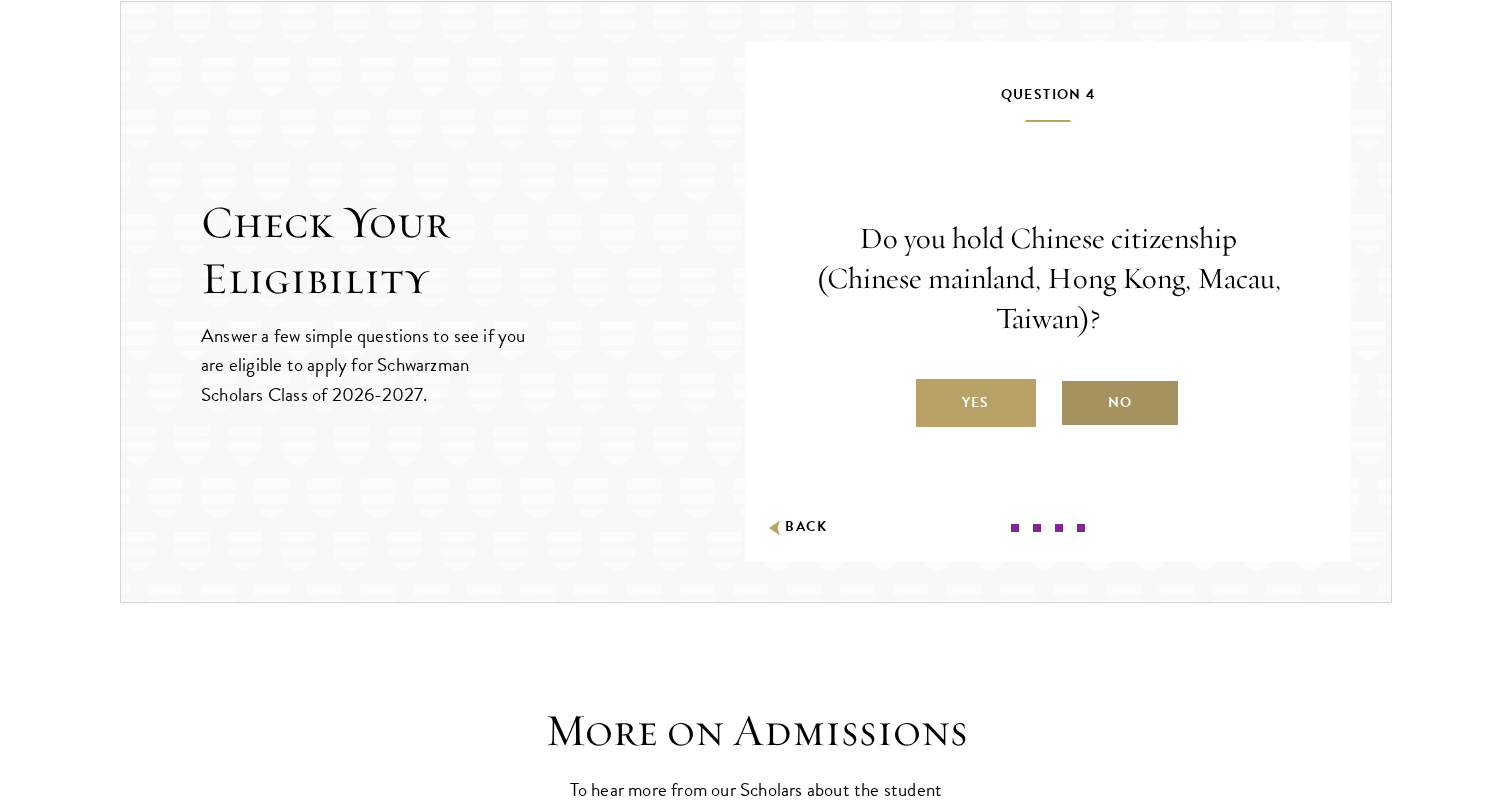 click on "No" at bounding box center (1120, 403) 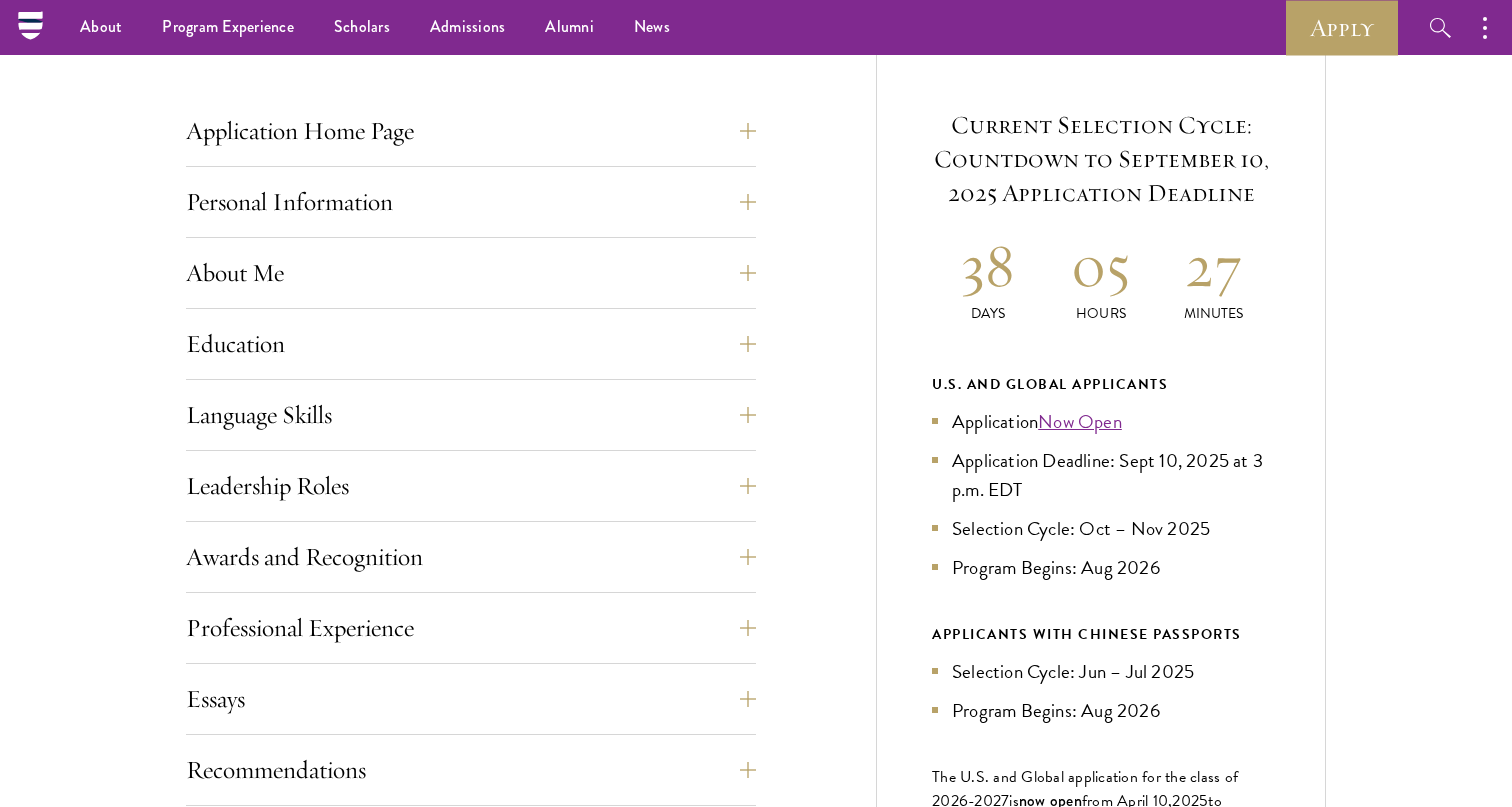 scroll, scrollTop: 758, scrollLeft: 0, axis: vertical 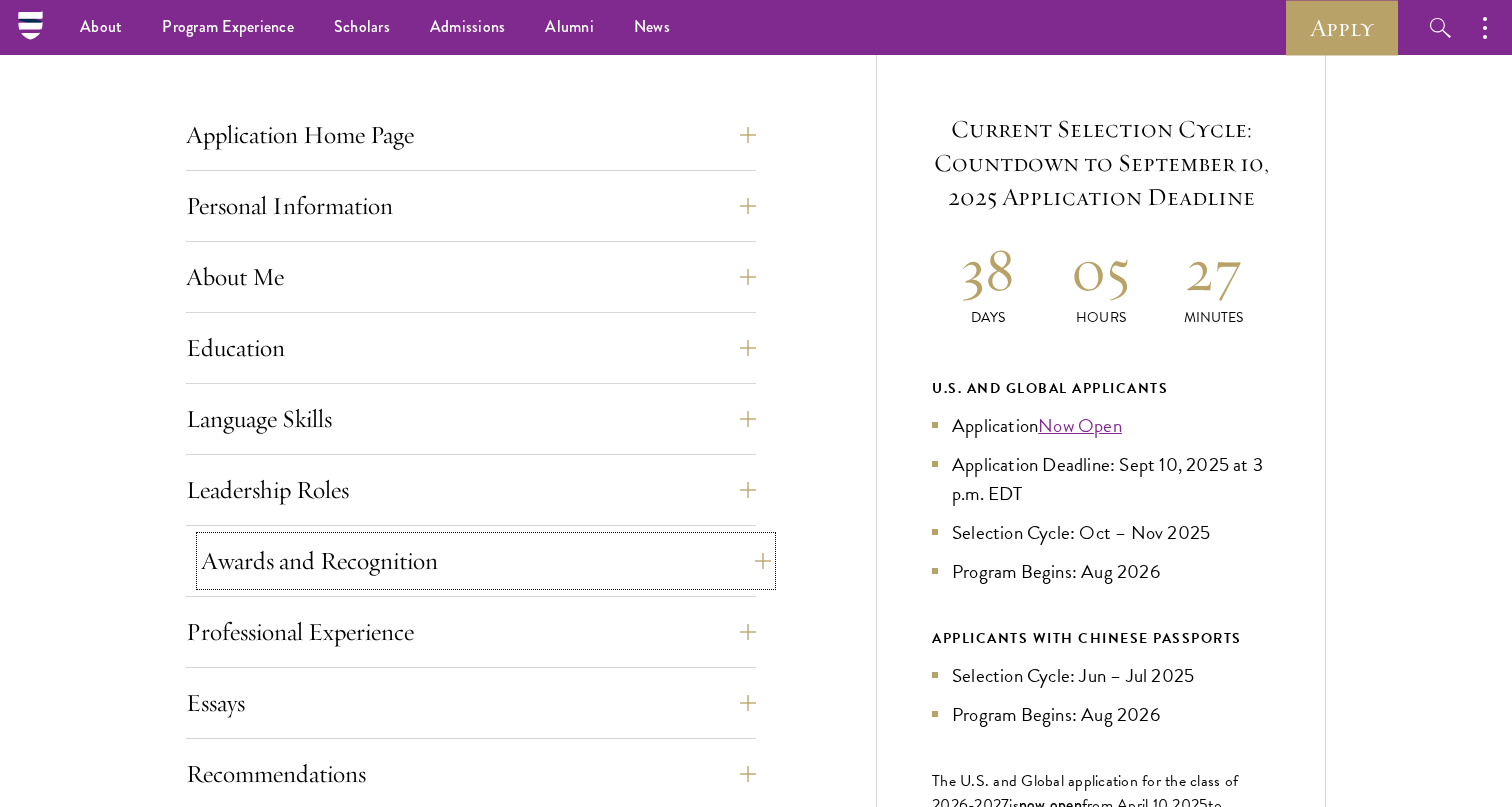 click on "Awards and Recognition" at bounding box center (486, 561) 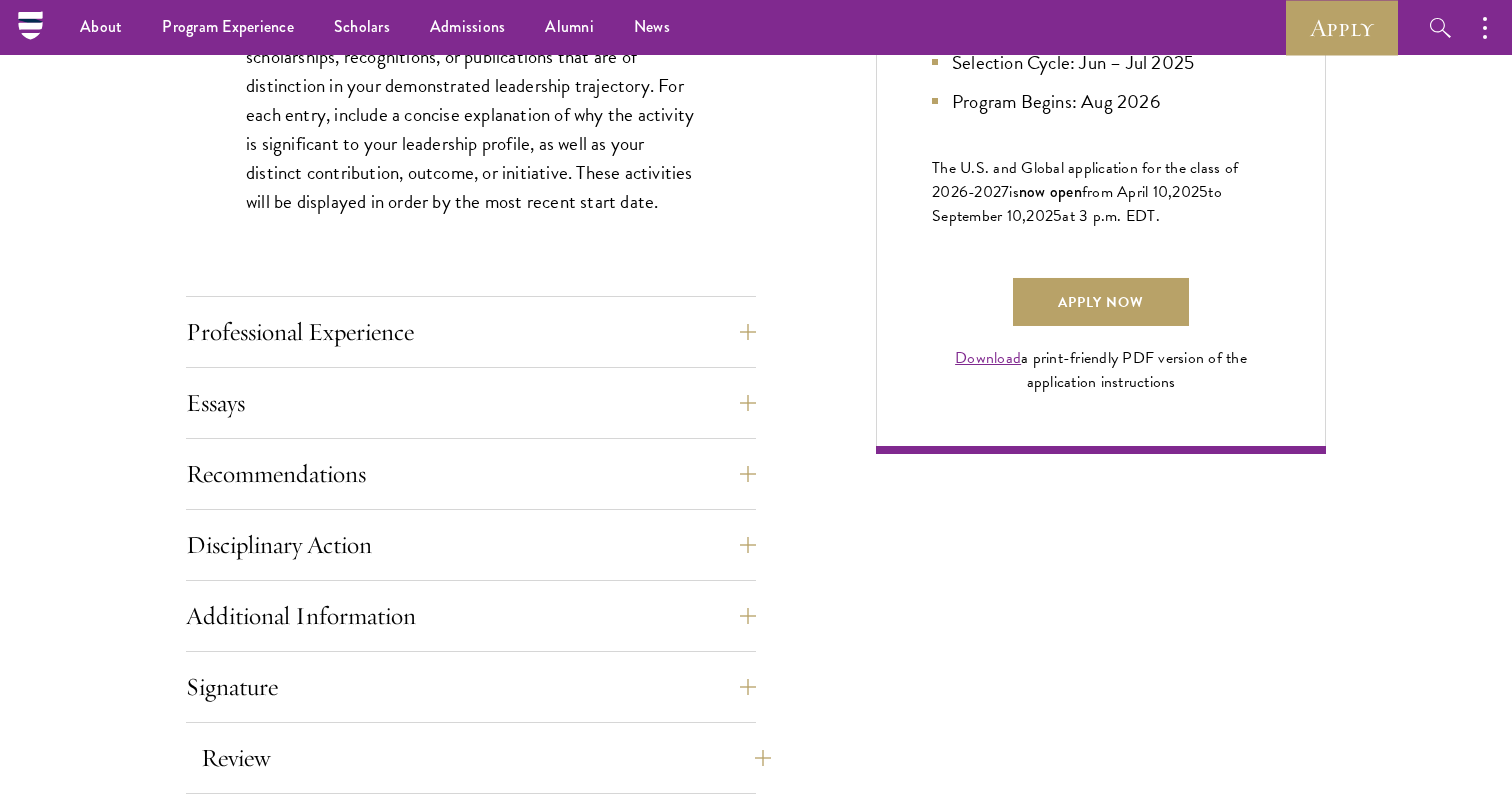 scroll, scrollTop: 0, scrollLeft: 0, axis: both 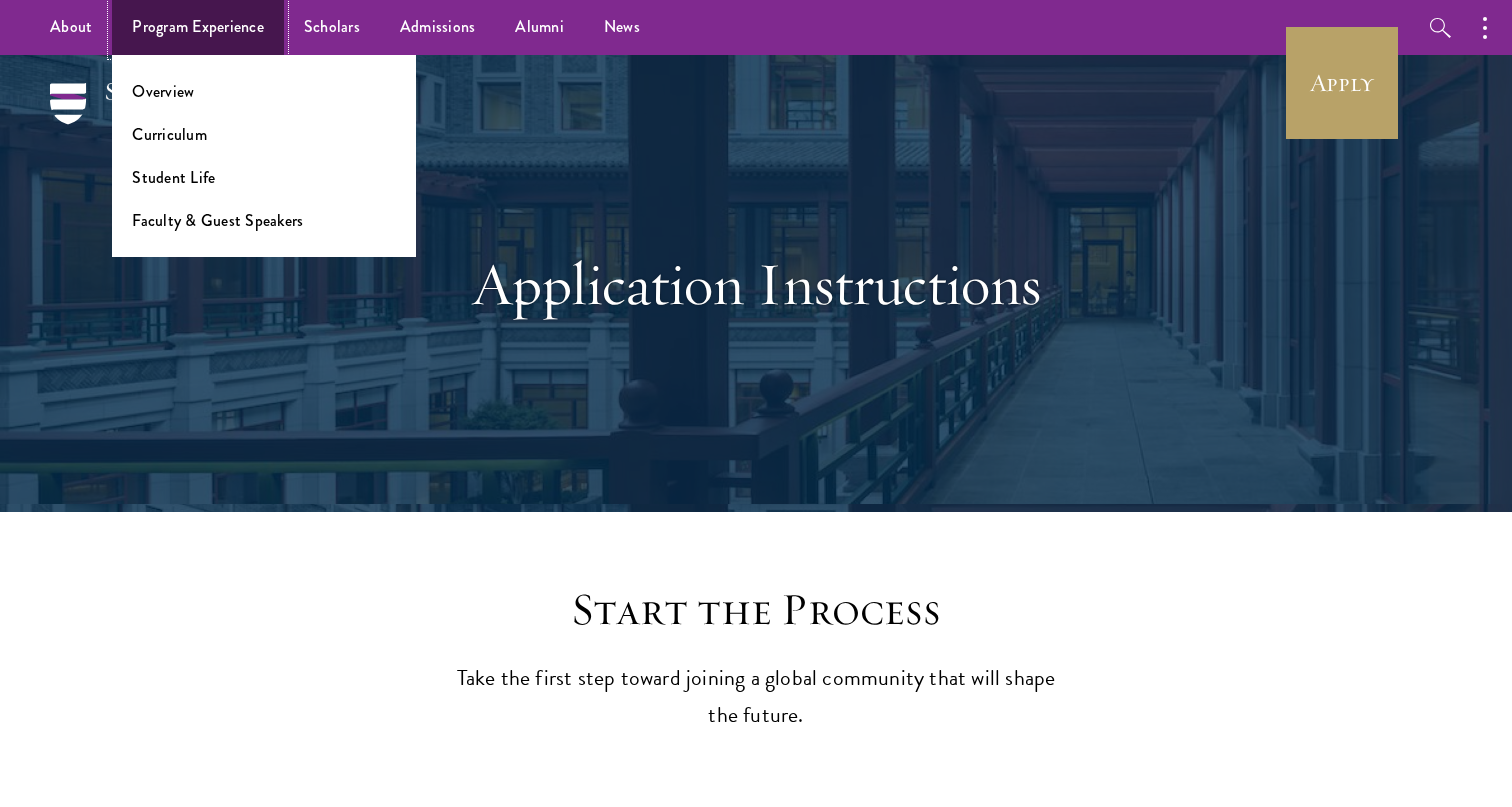 click on "Program Experience" at bounding box center [198, 27] 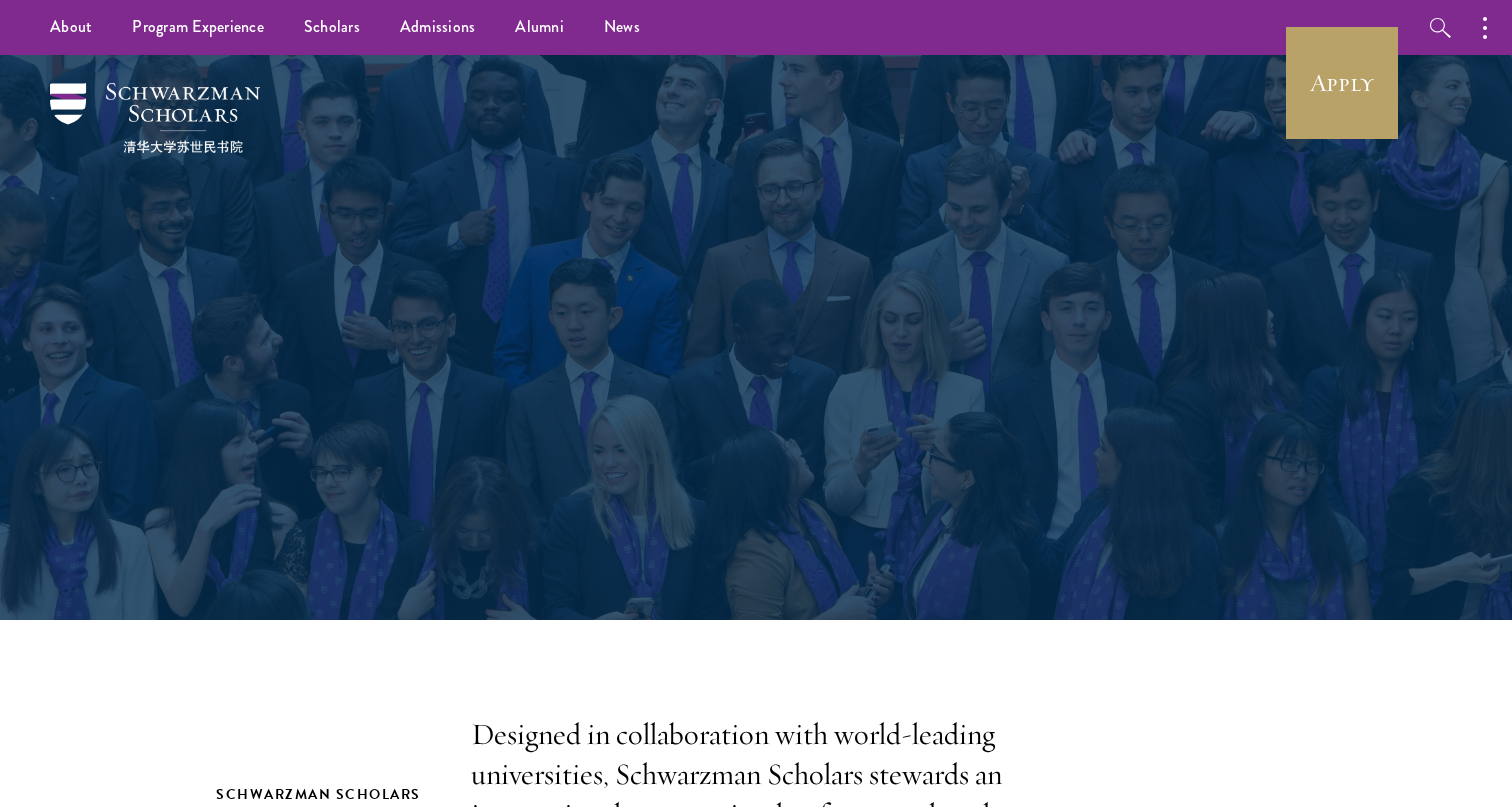 scroll, scrollTop: 0, scrollLeft: 0, axis: both 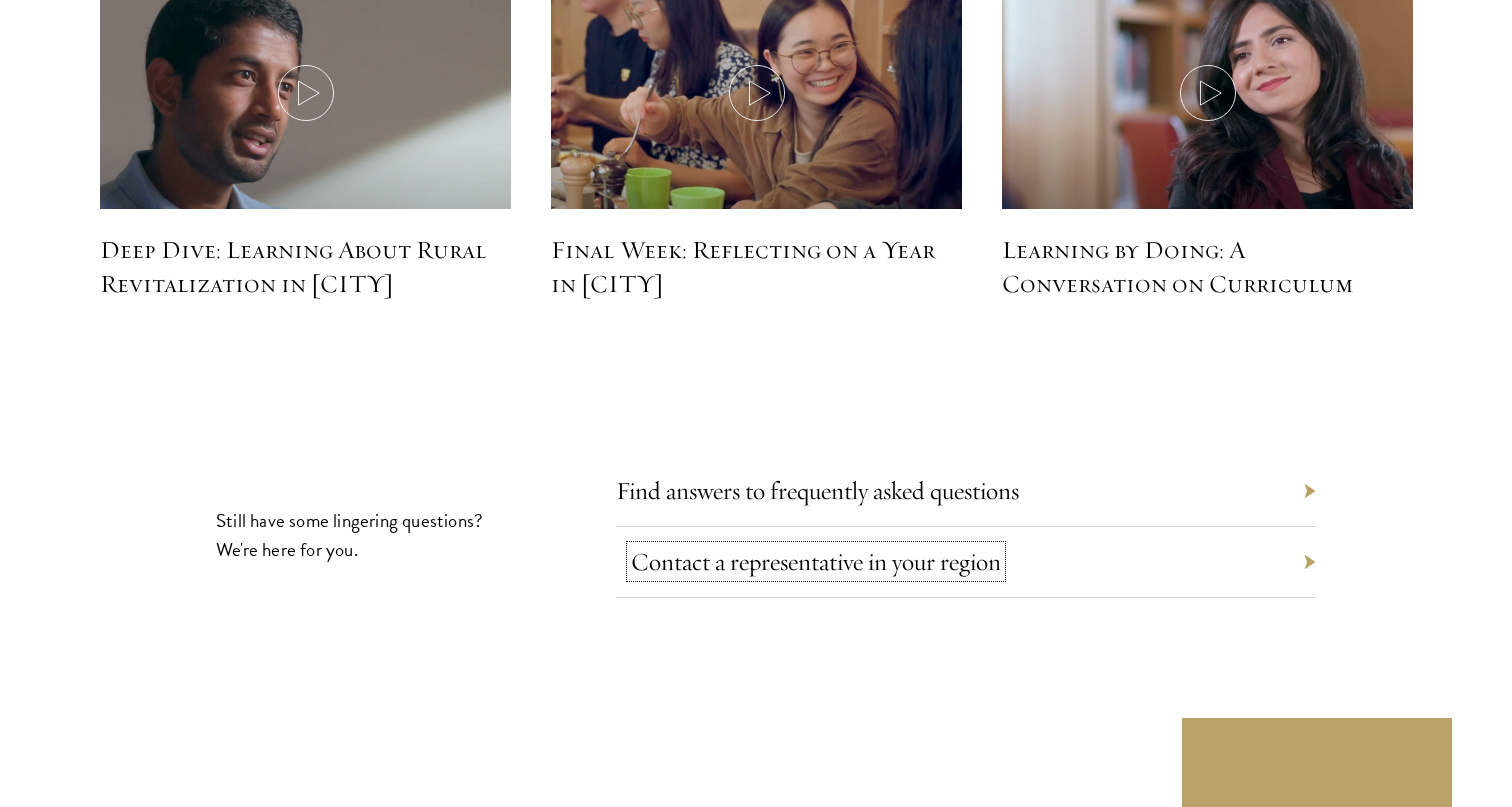 click on "Contact a representative in your region" at bounding box center [816, 561] 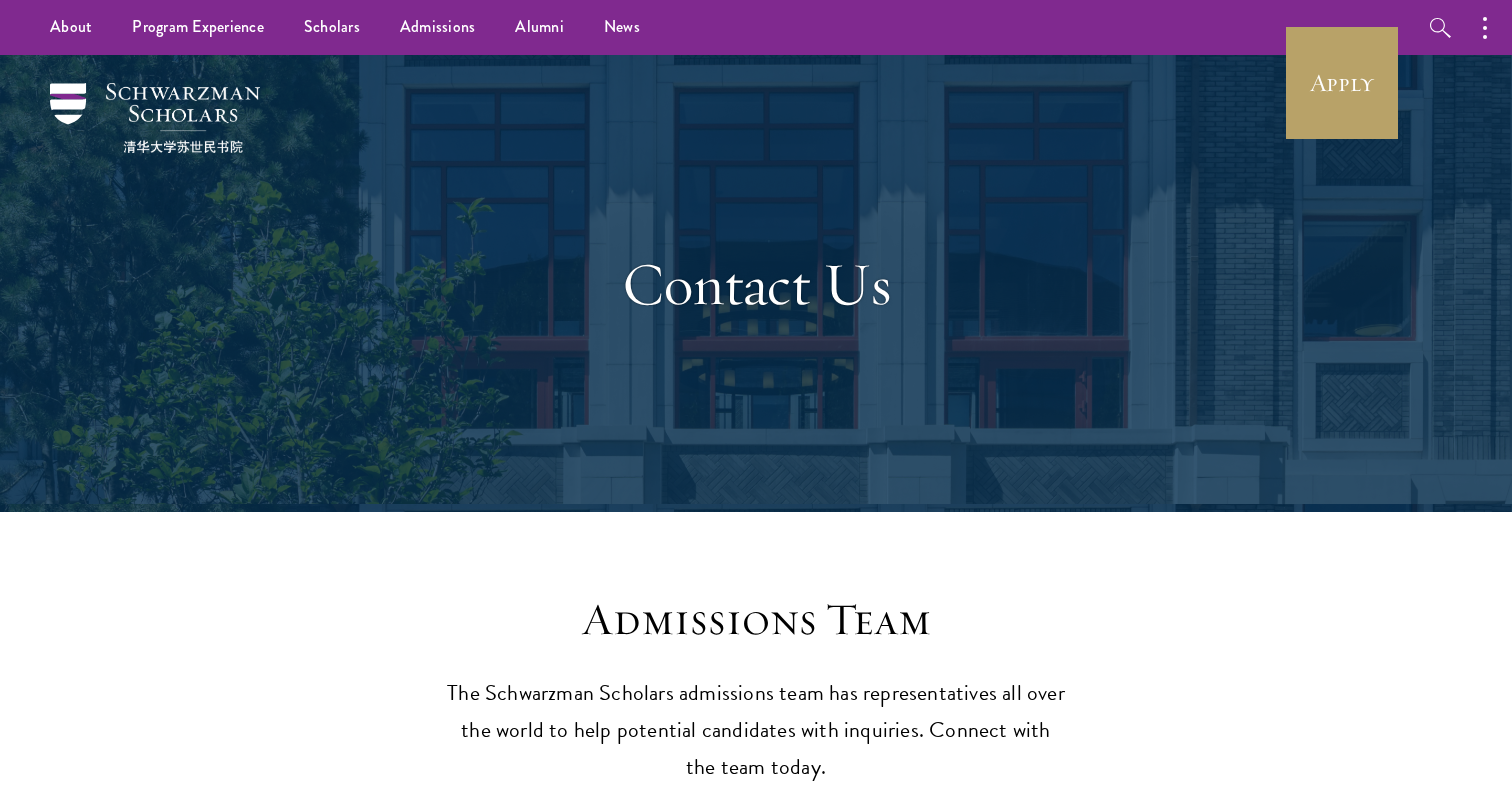 scroll, scrollTop: 0, scrollLeft: 0, axis: both 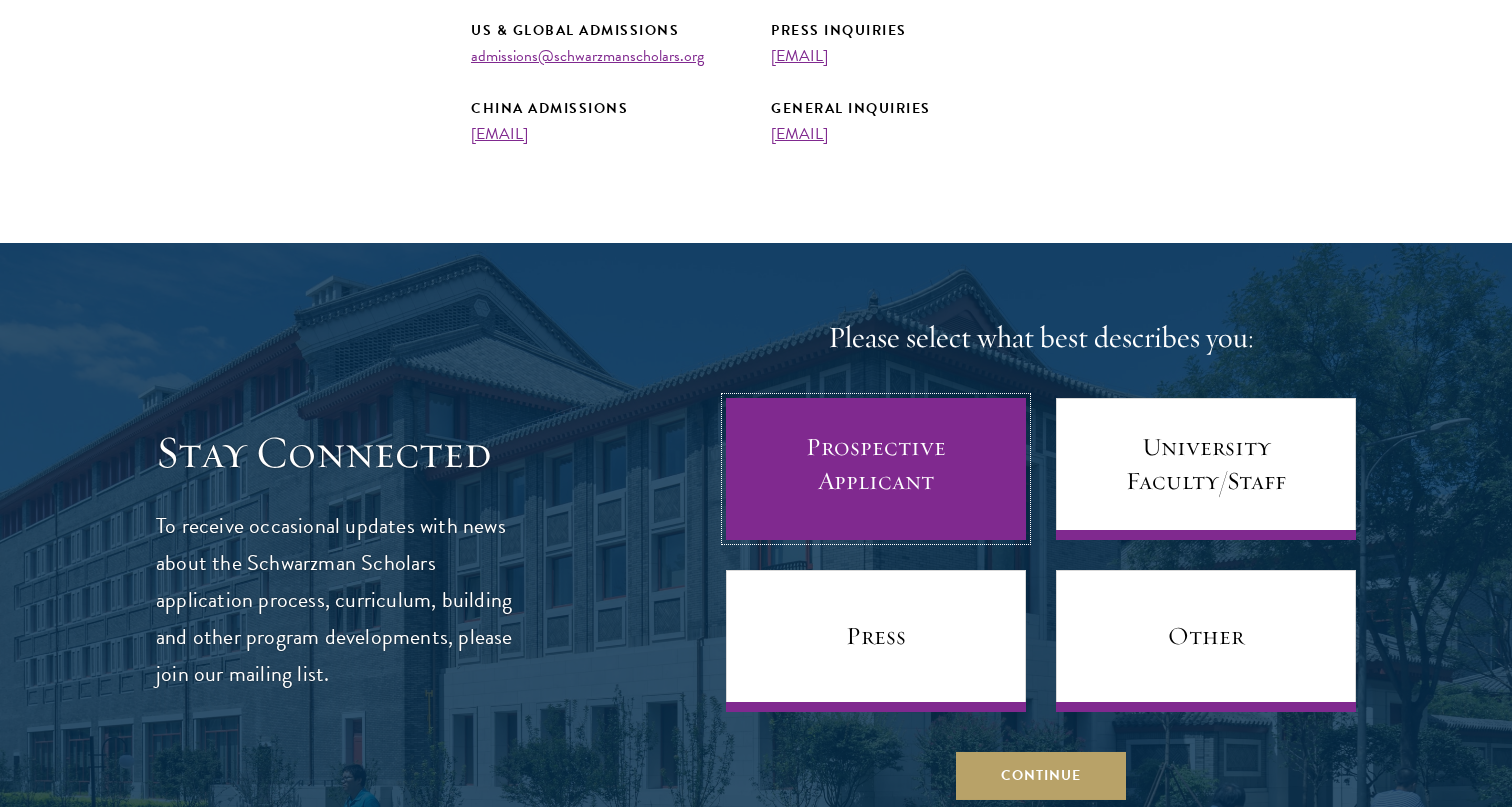 click on "Prospective Applicant" at bounding box center (876, 469) 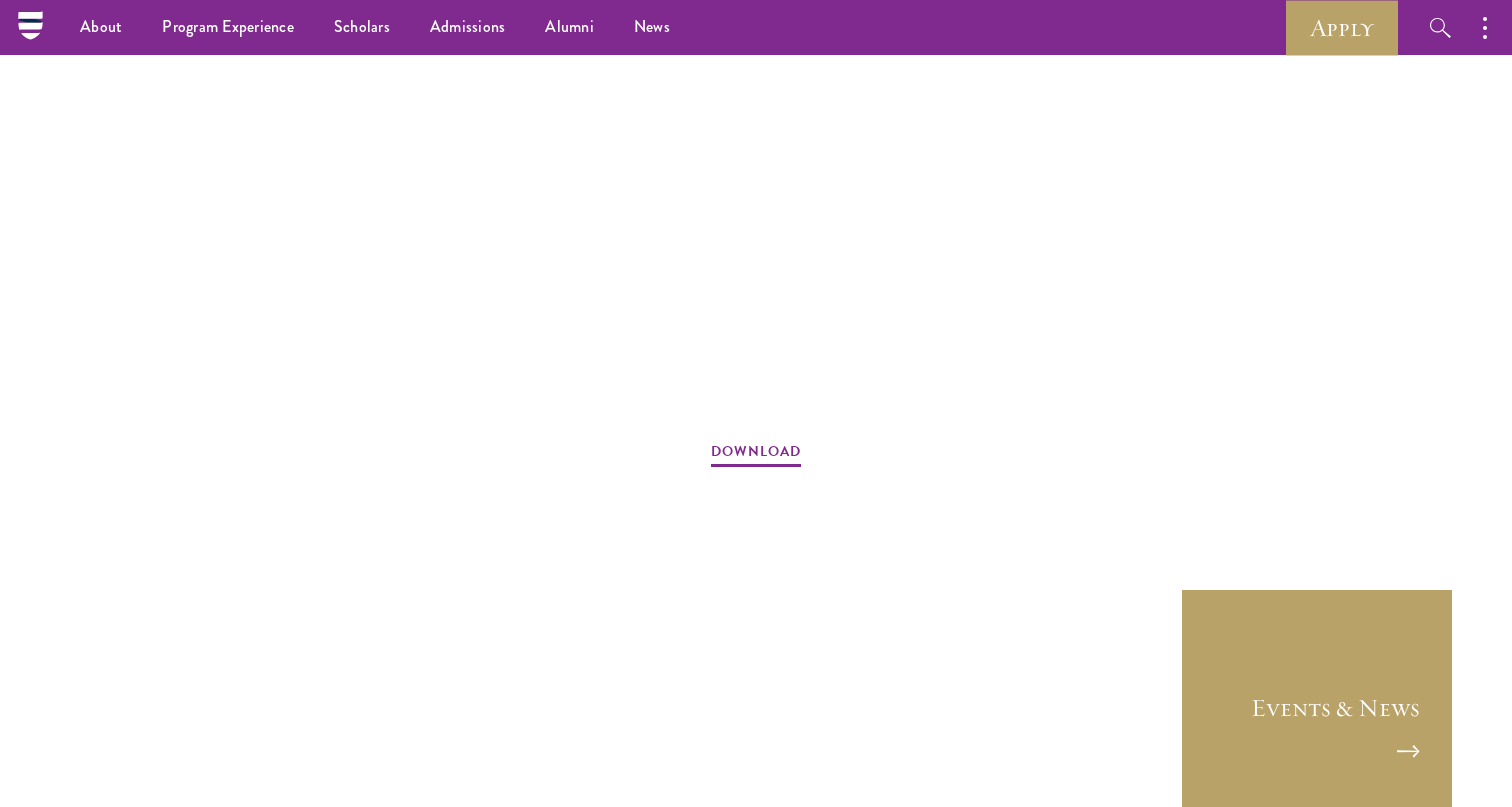 scroll, scrollTop: 2628, scrollLeft: 0, axis: vertical 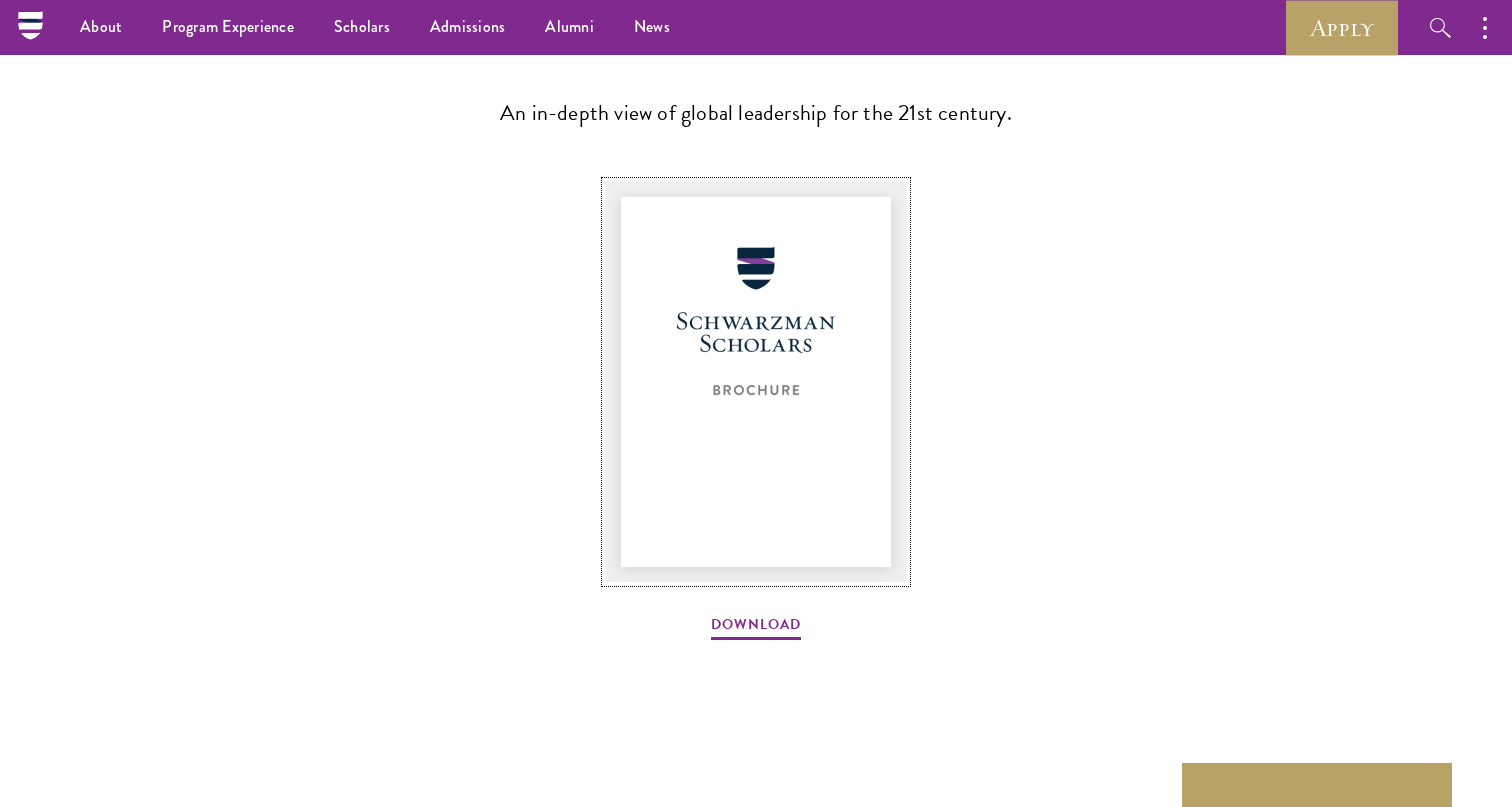 click at bounding box center [756, 382] 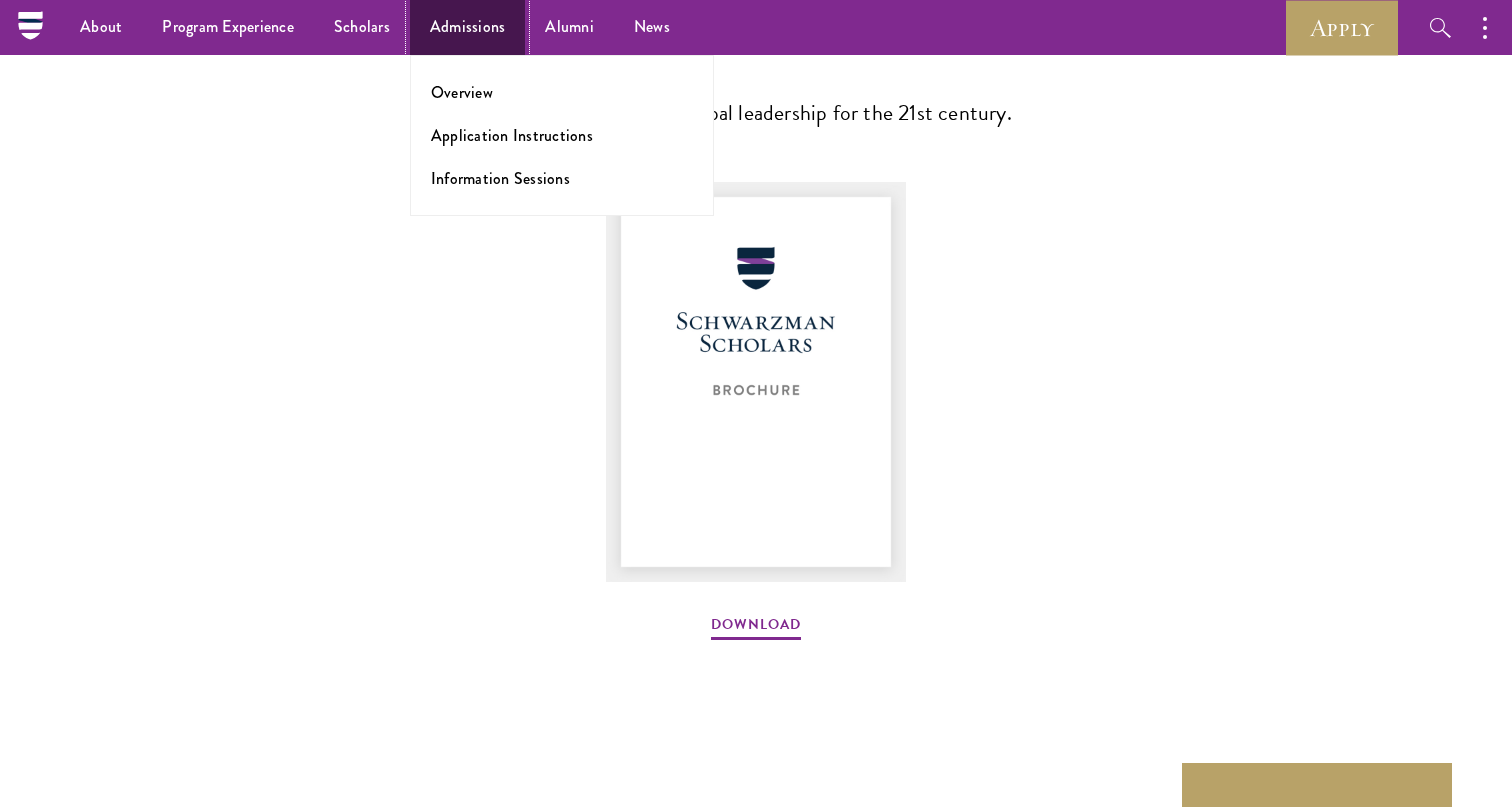 click on "Admissions" at bounding box center (468, 27) 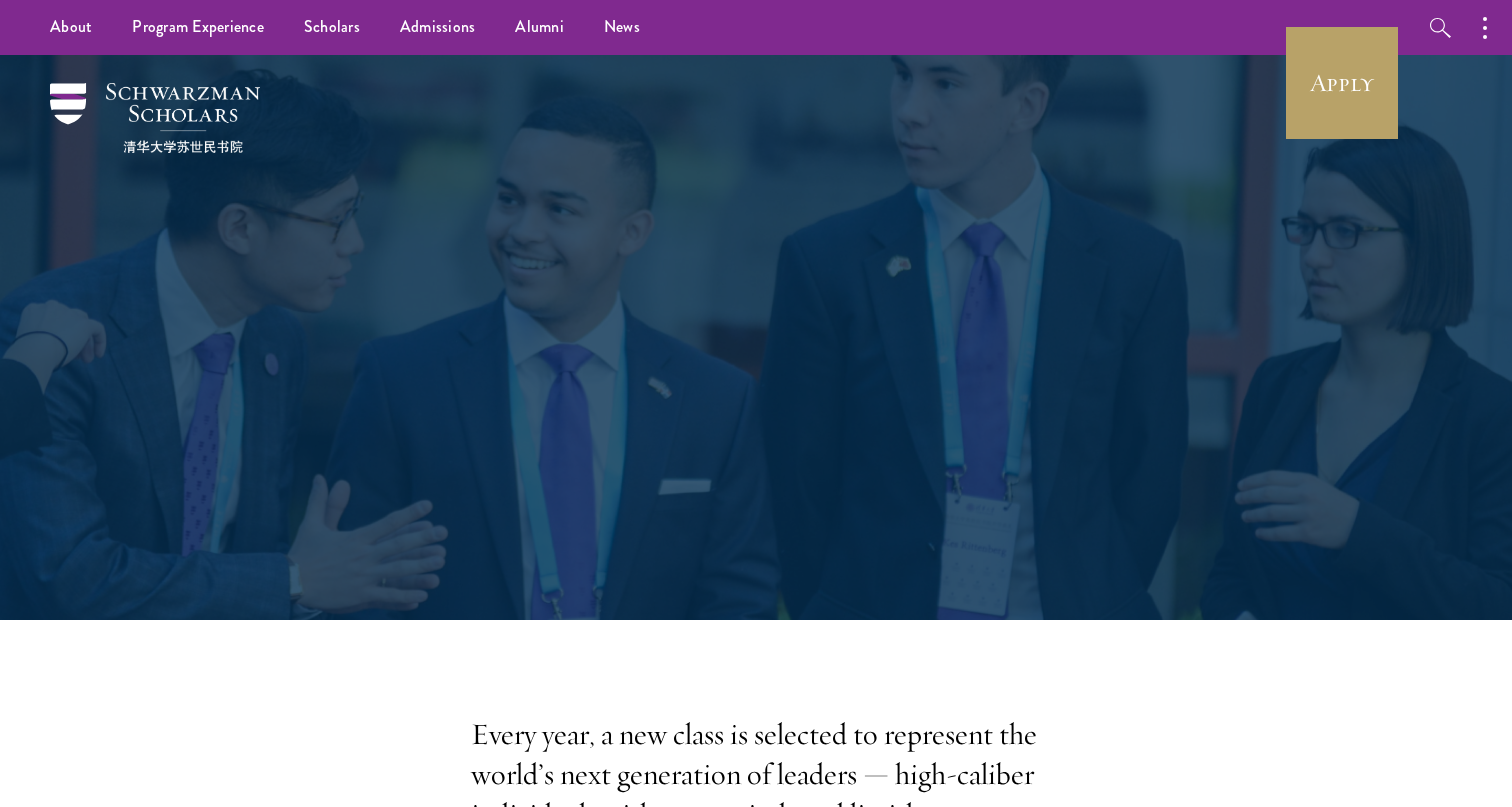 scroll, scrollTop: 0, scrollLeft: 0, axis: both 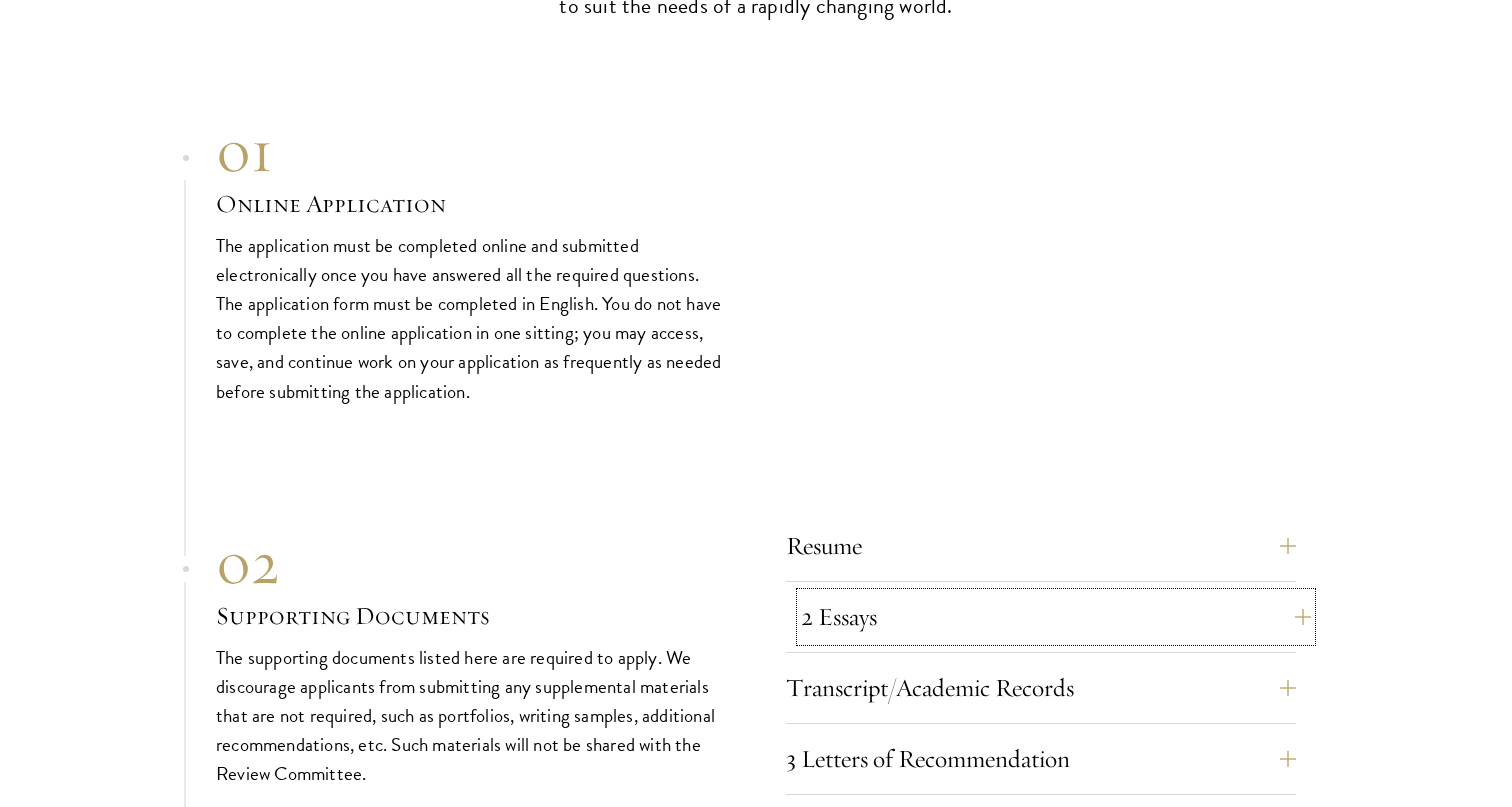 click on "2 Essays" at bounding box center [1056, 617] 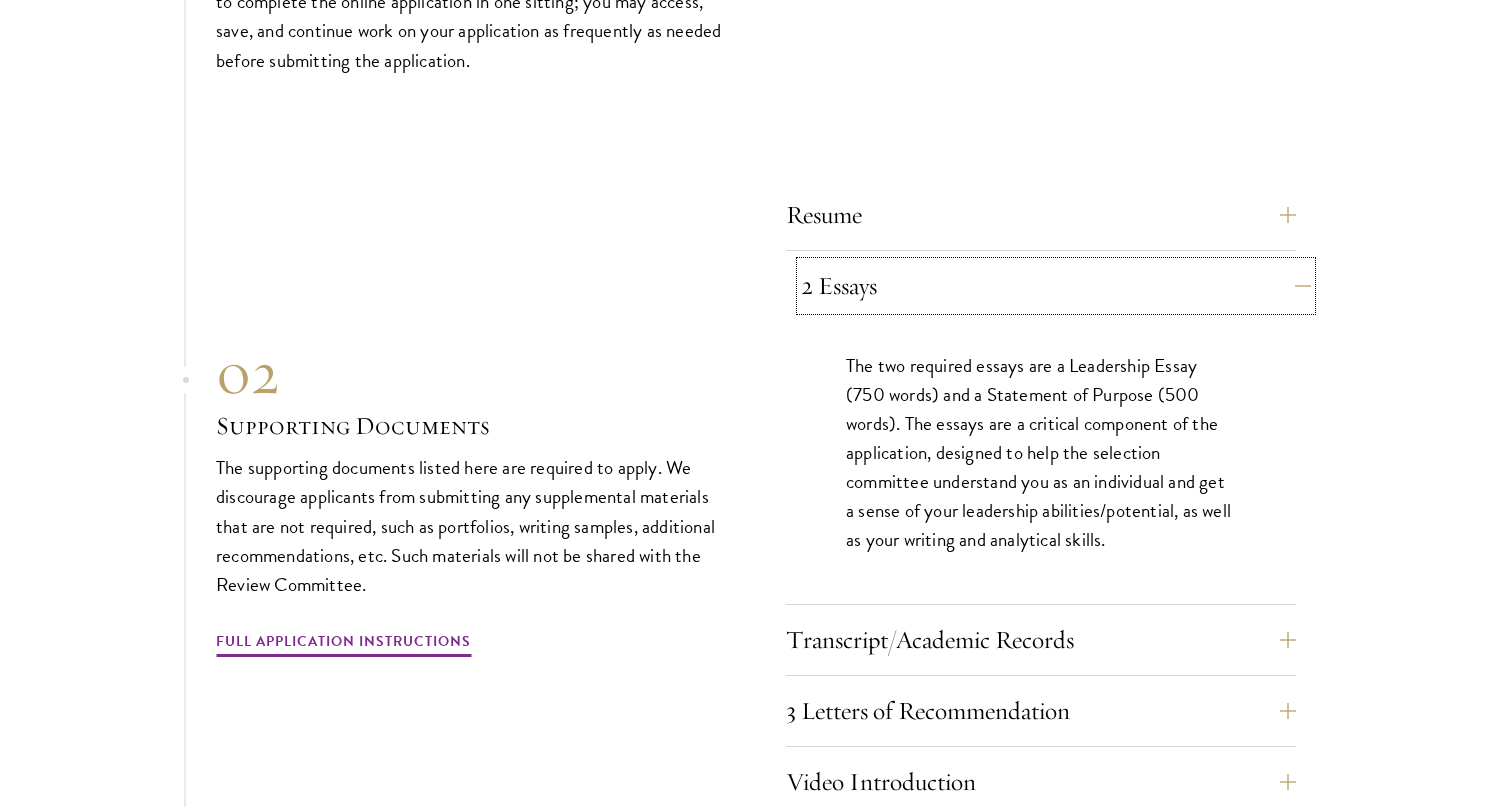 scroll, scrollTop: 6808, scrollLeft: 0, axis: vertical 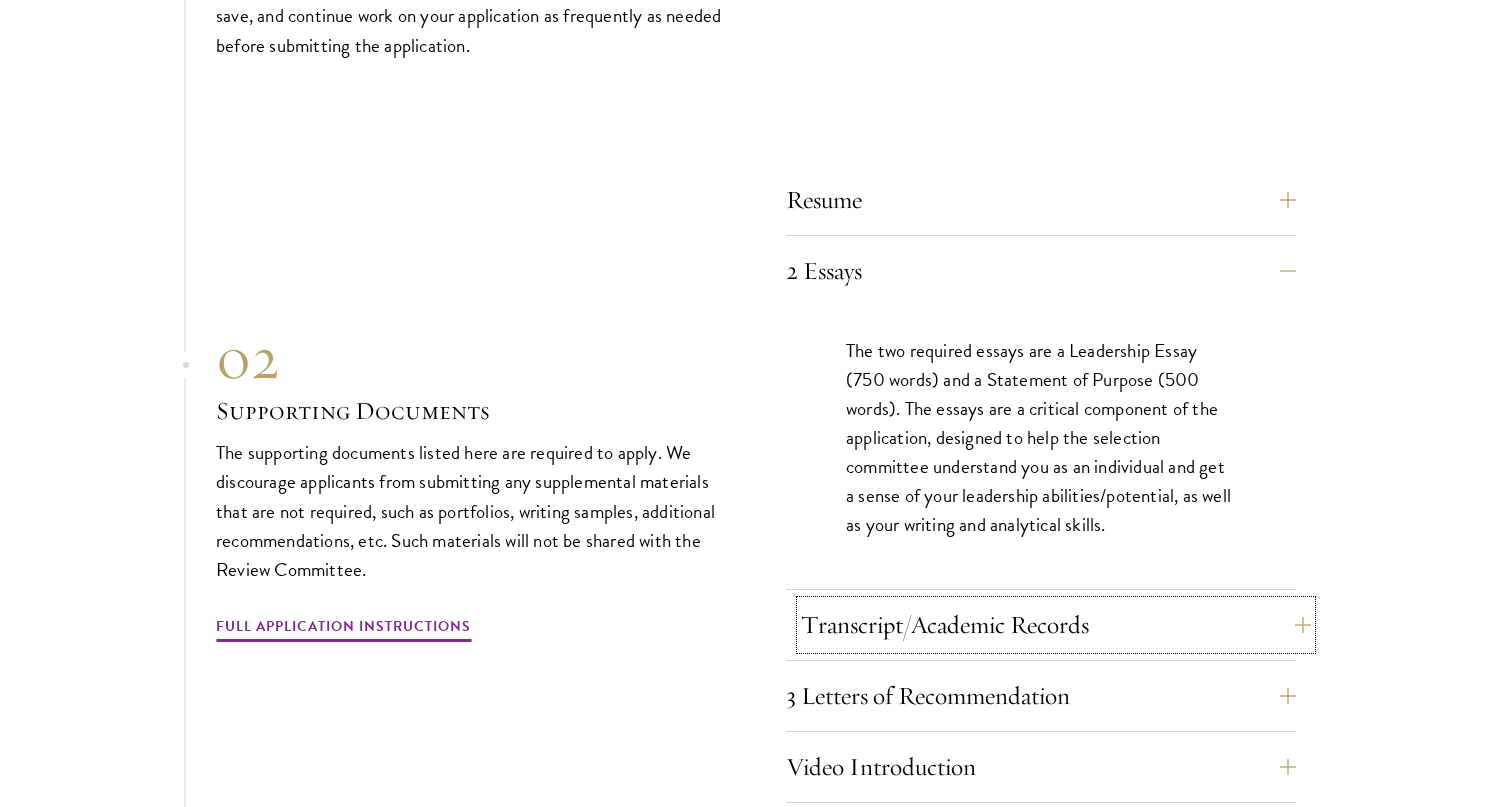 click on "Transcript/Academic Records" at bounding box center (1056, 625) 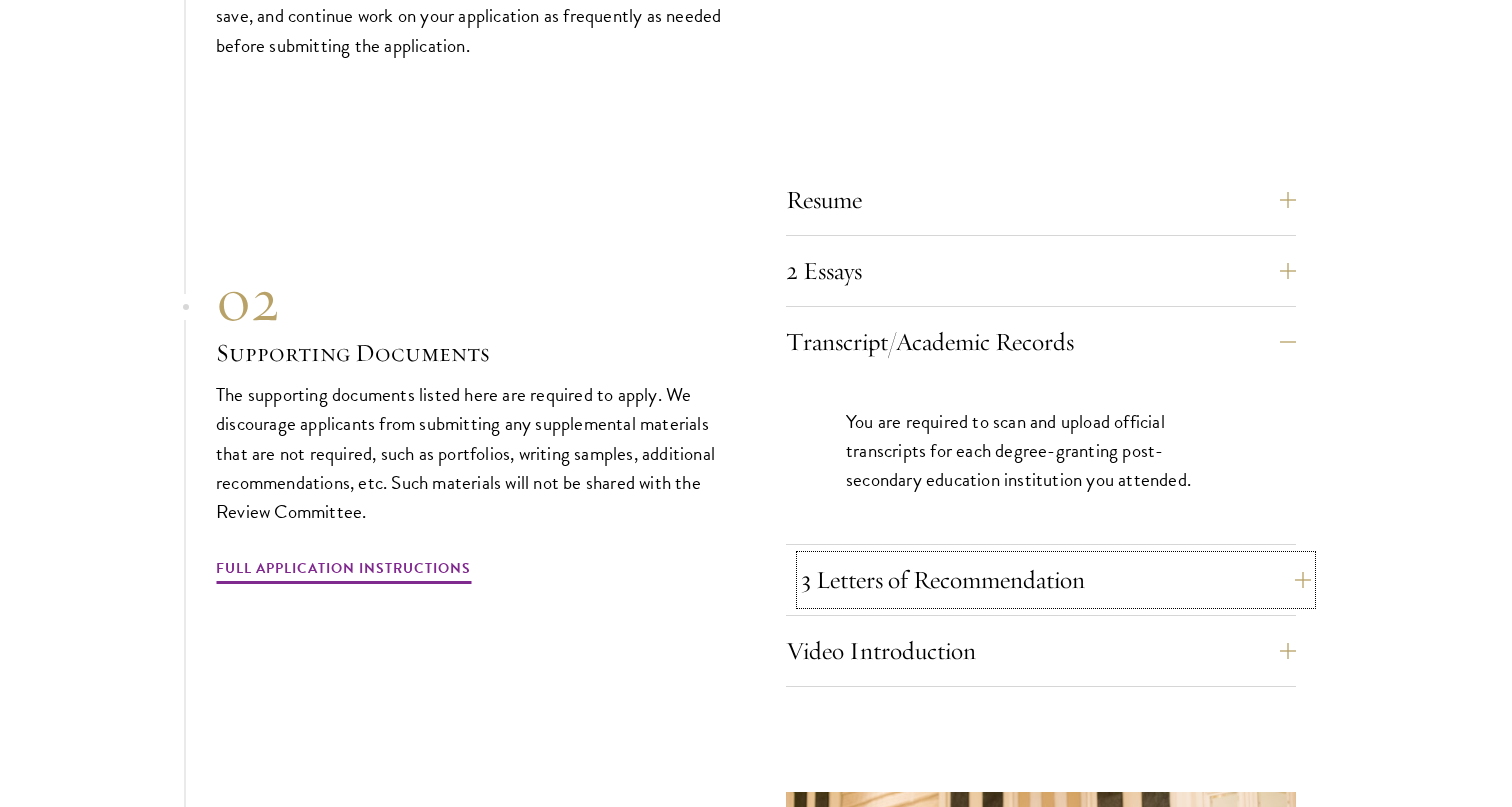 click on "3 Letters of Recommendation" at bounding box center (1056, 580) 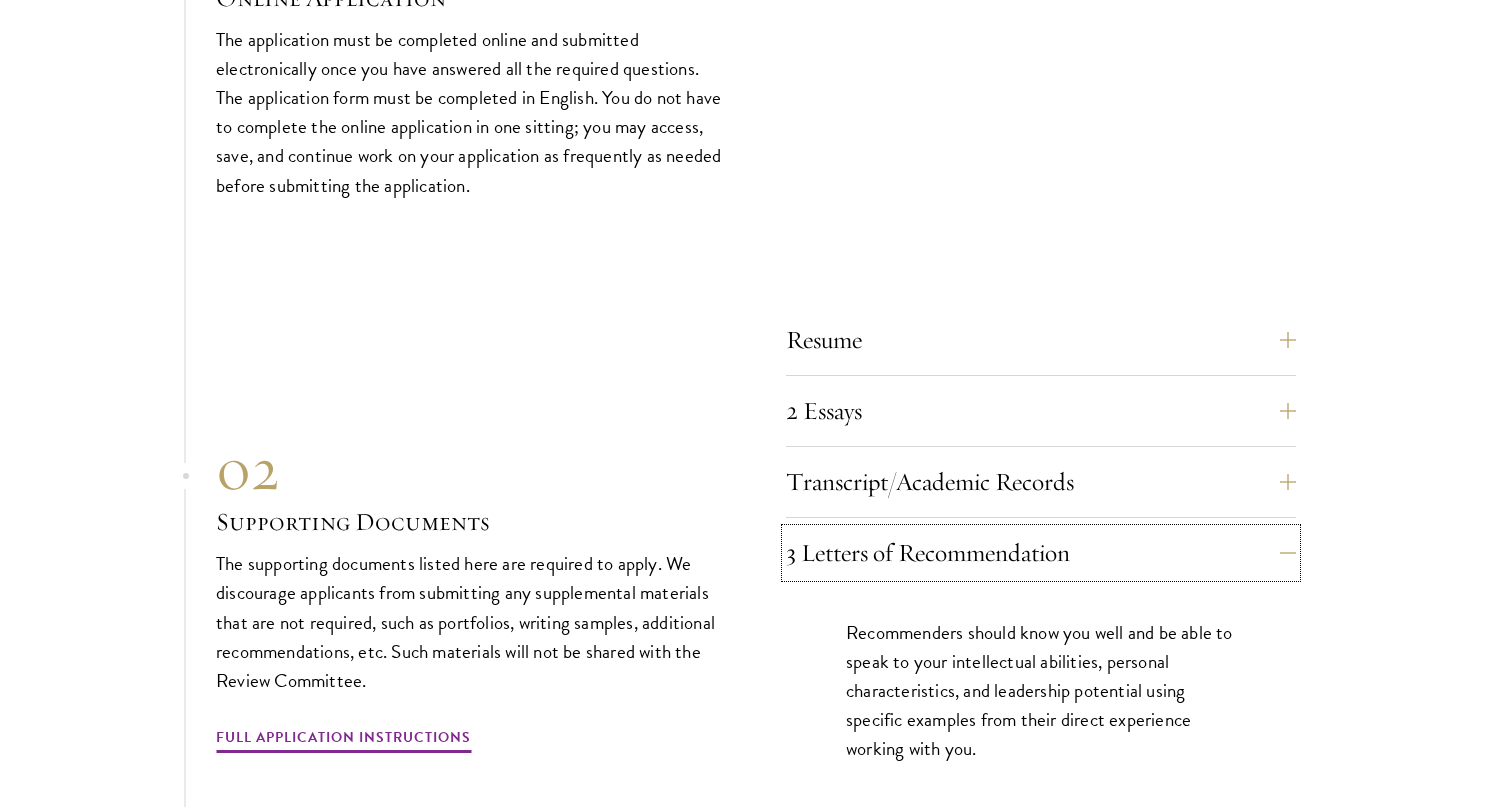 scroll, scrollTop: 6674, scrollLeft: 0, axis: vertical 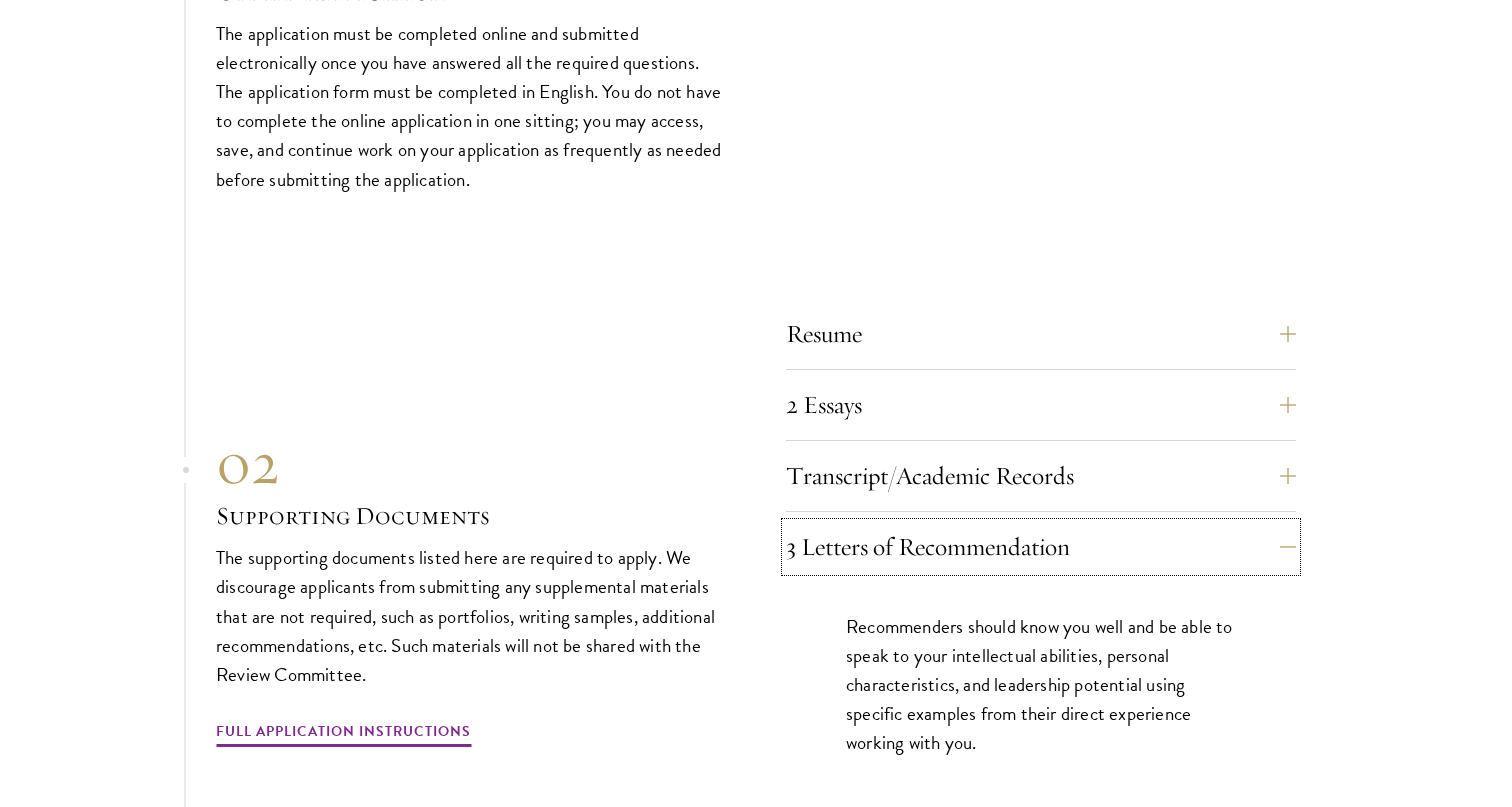 type 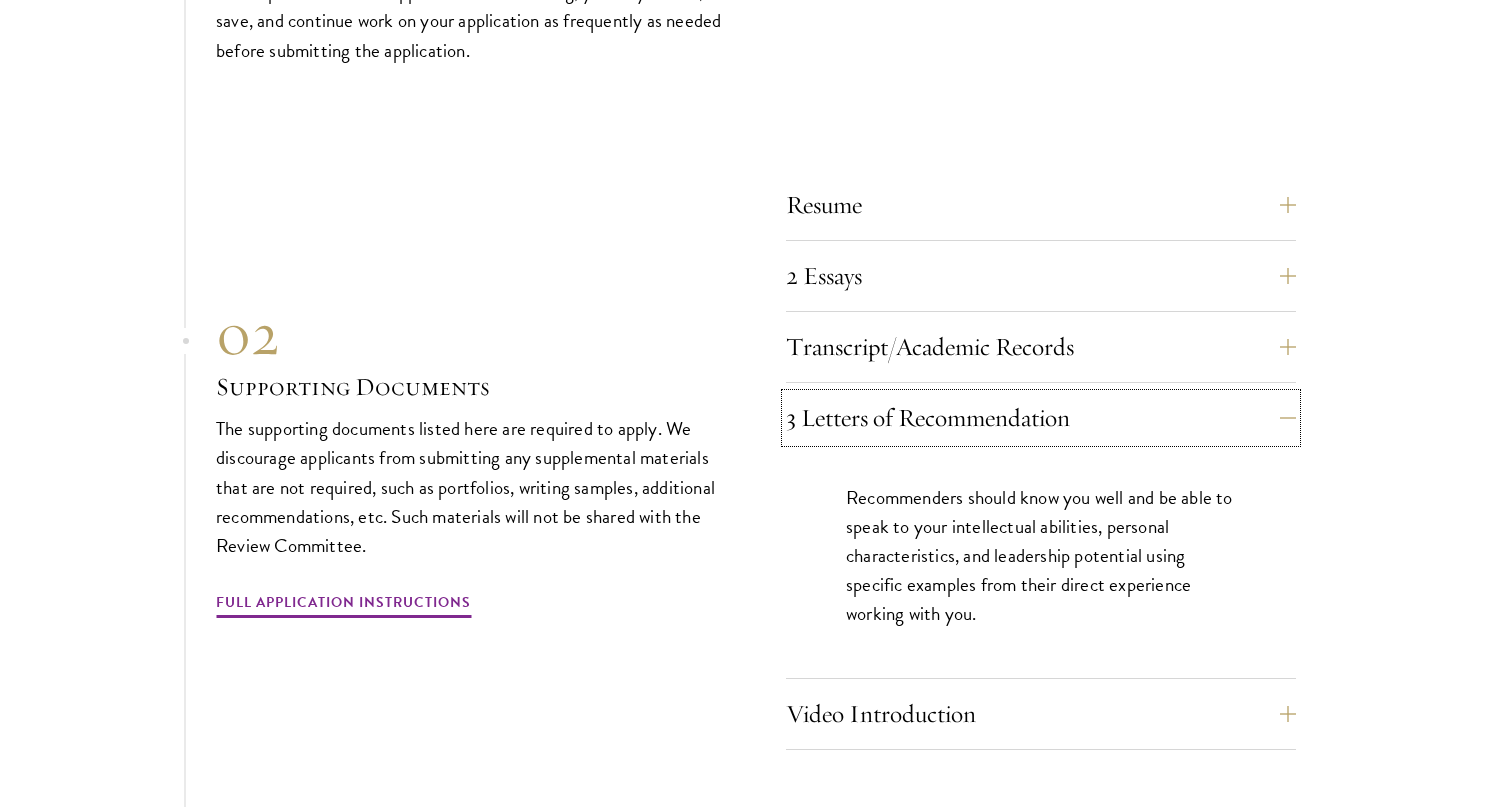 scroll, scrollTop: 6809, scrollLeft: 0, axis: vertical 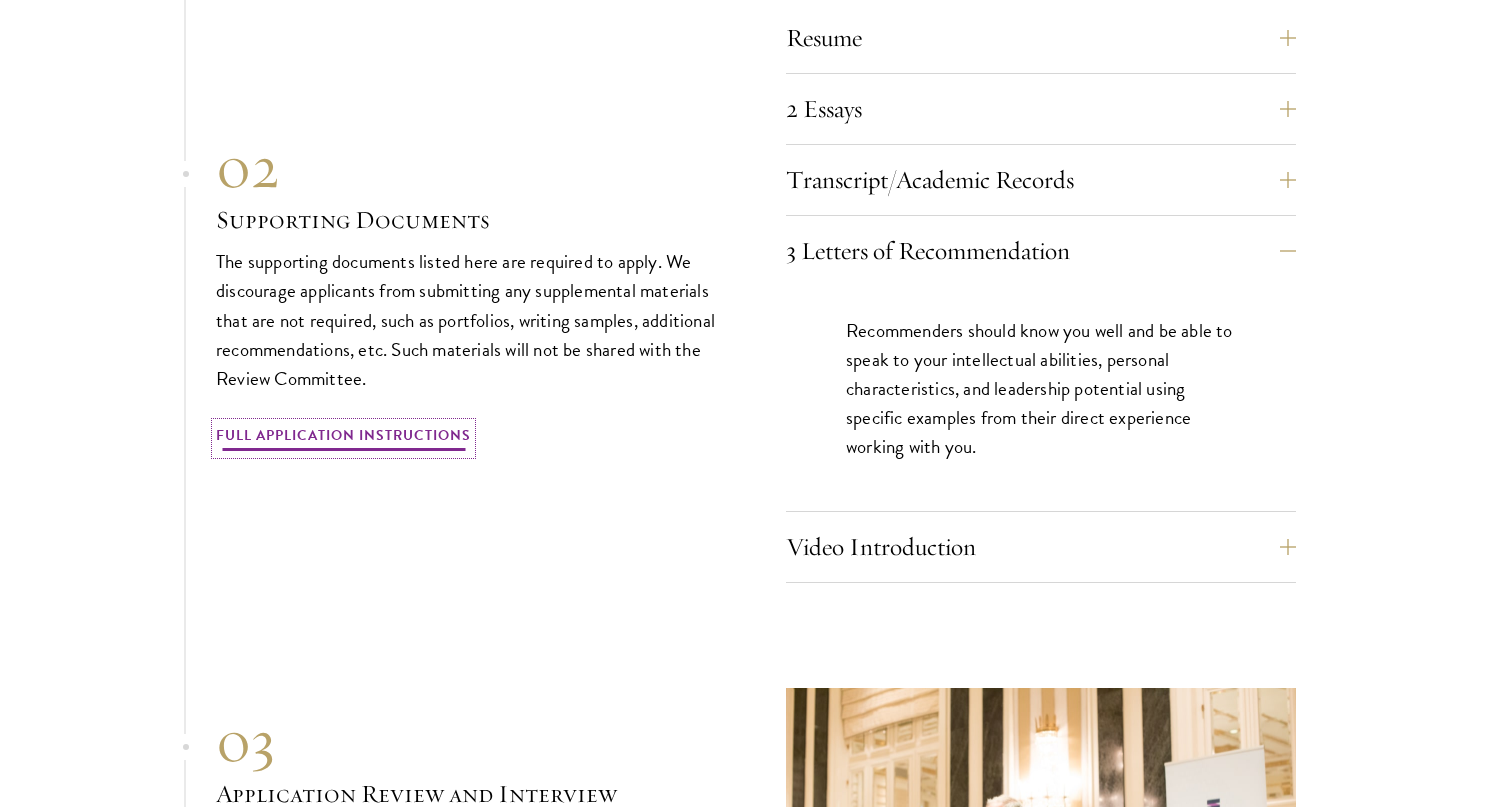 click on "Full Application Instructions" at bounding box center [343, 438] 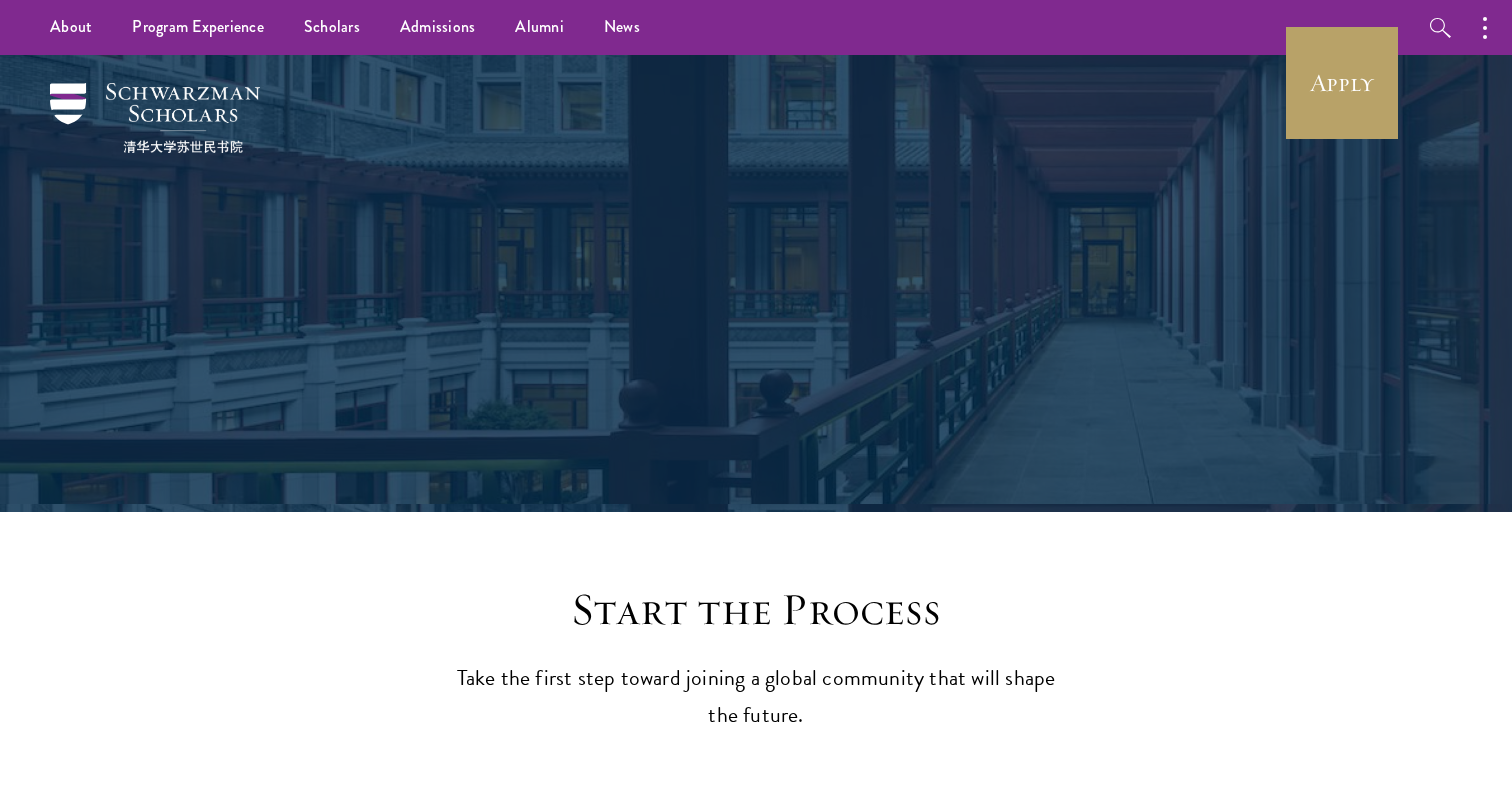 scroll, scrollTop: 0, scrollLeft: 0, axis: both 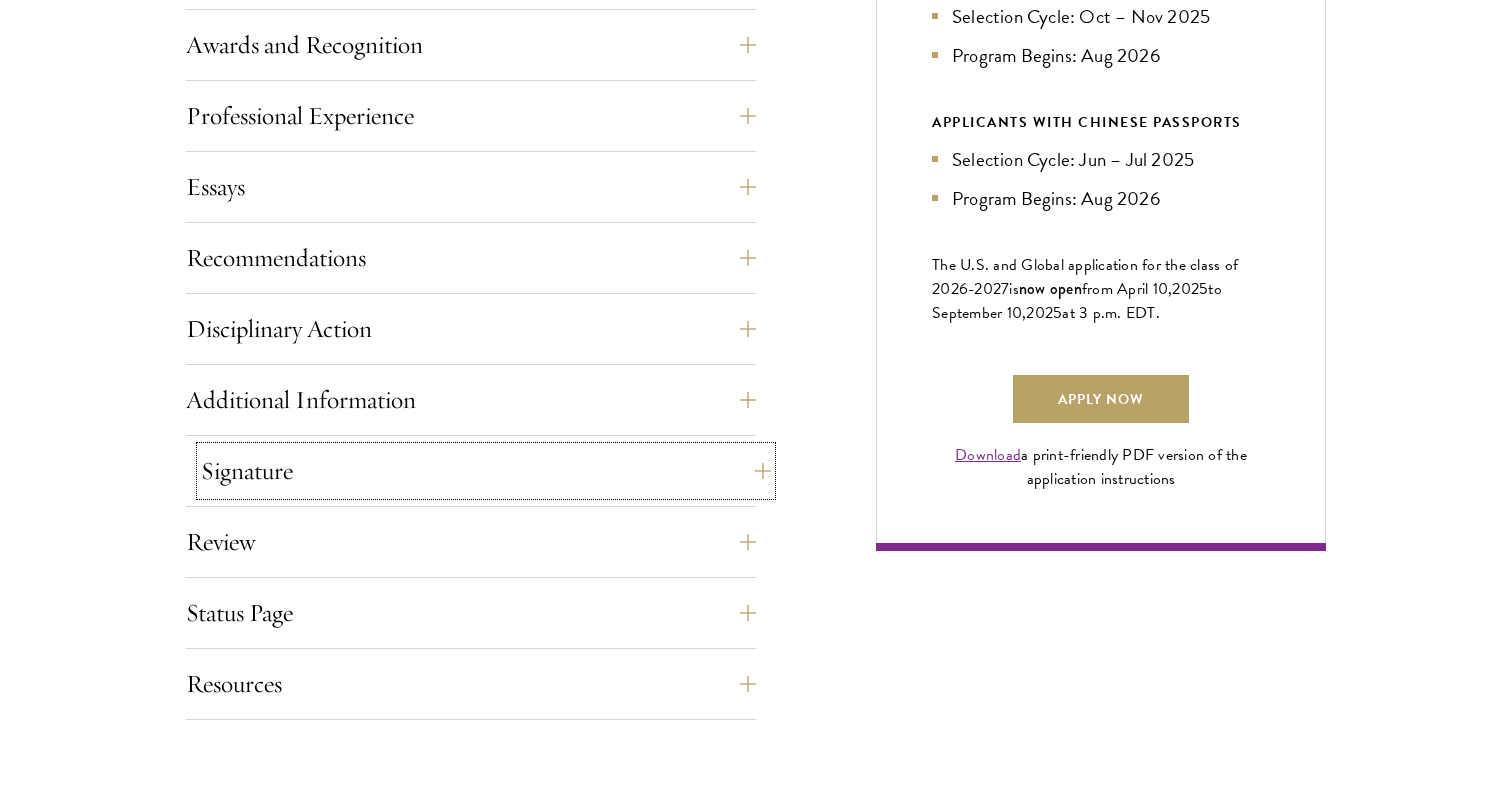 click on "Signature" at bounding box center (486, 471) 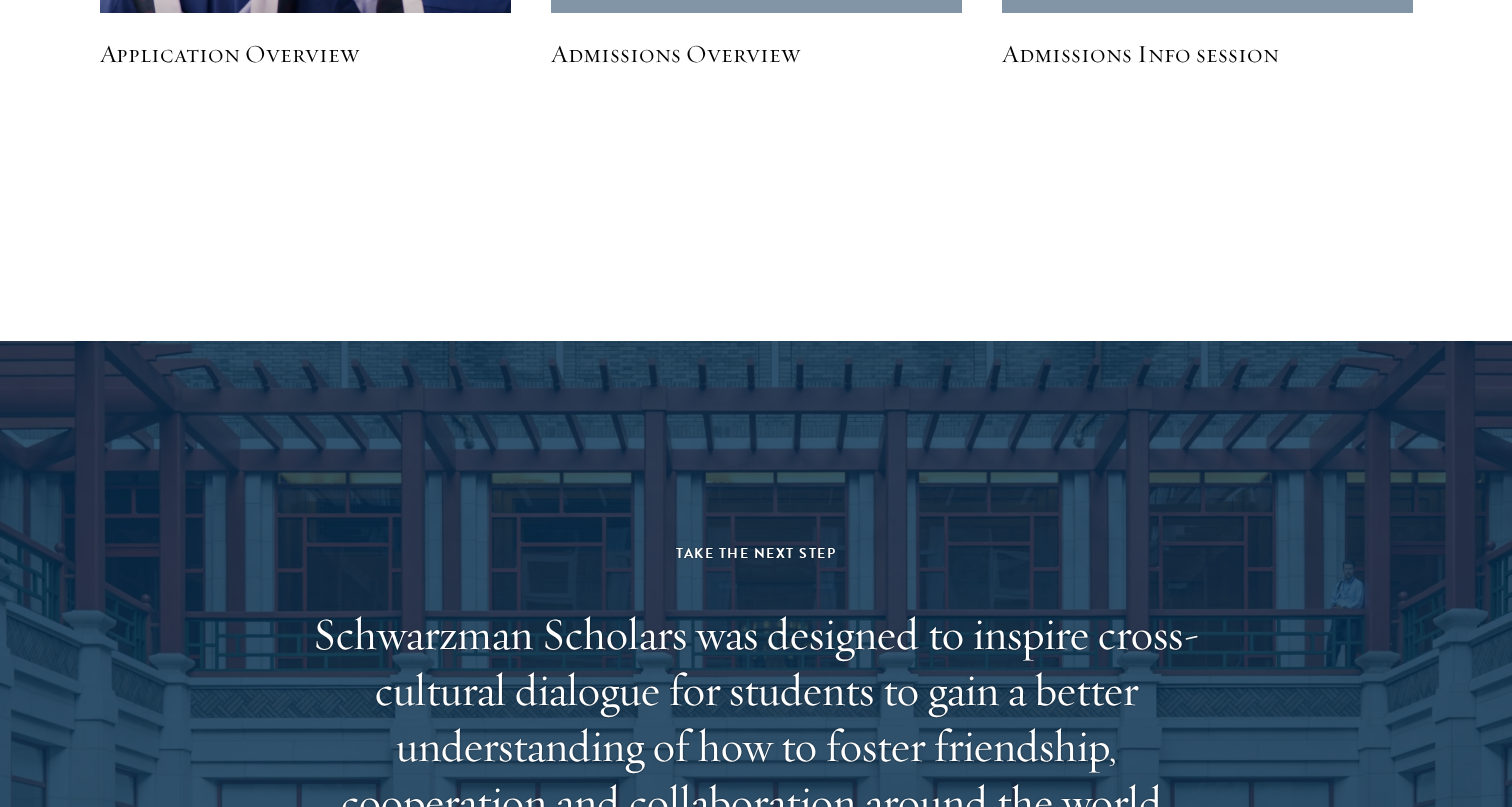 scroll, scrollTop: 3705, scrollLeft: 0, axis: vertical 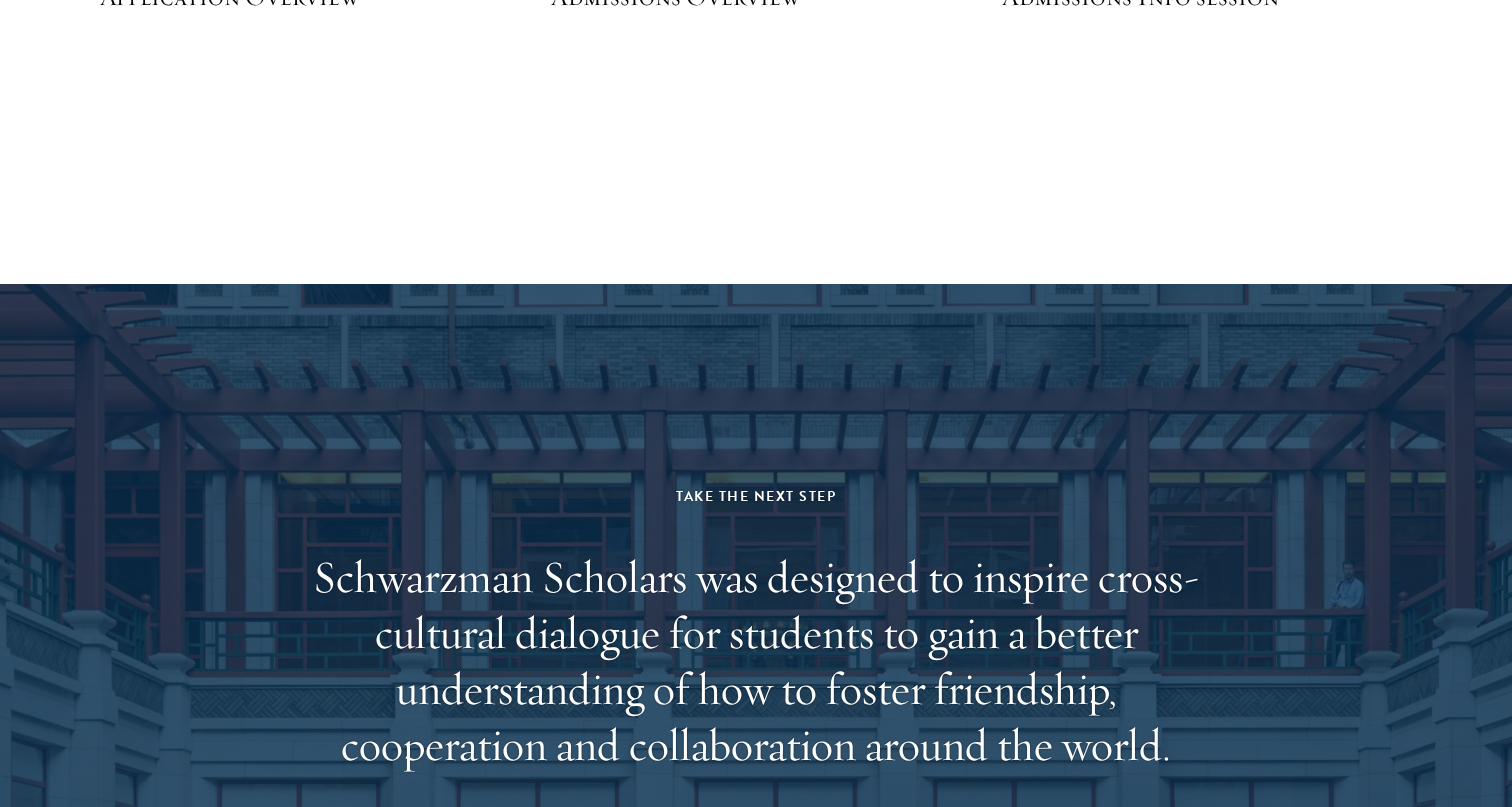 type 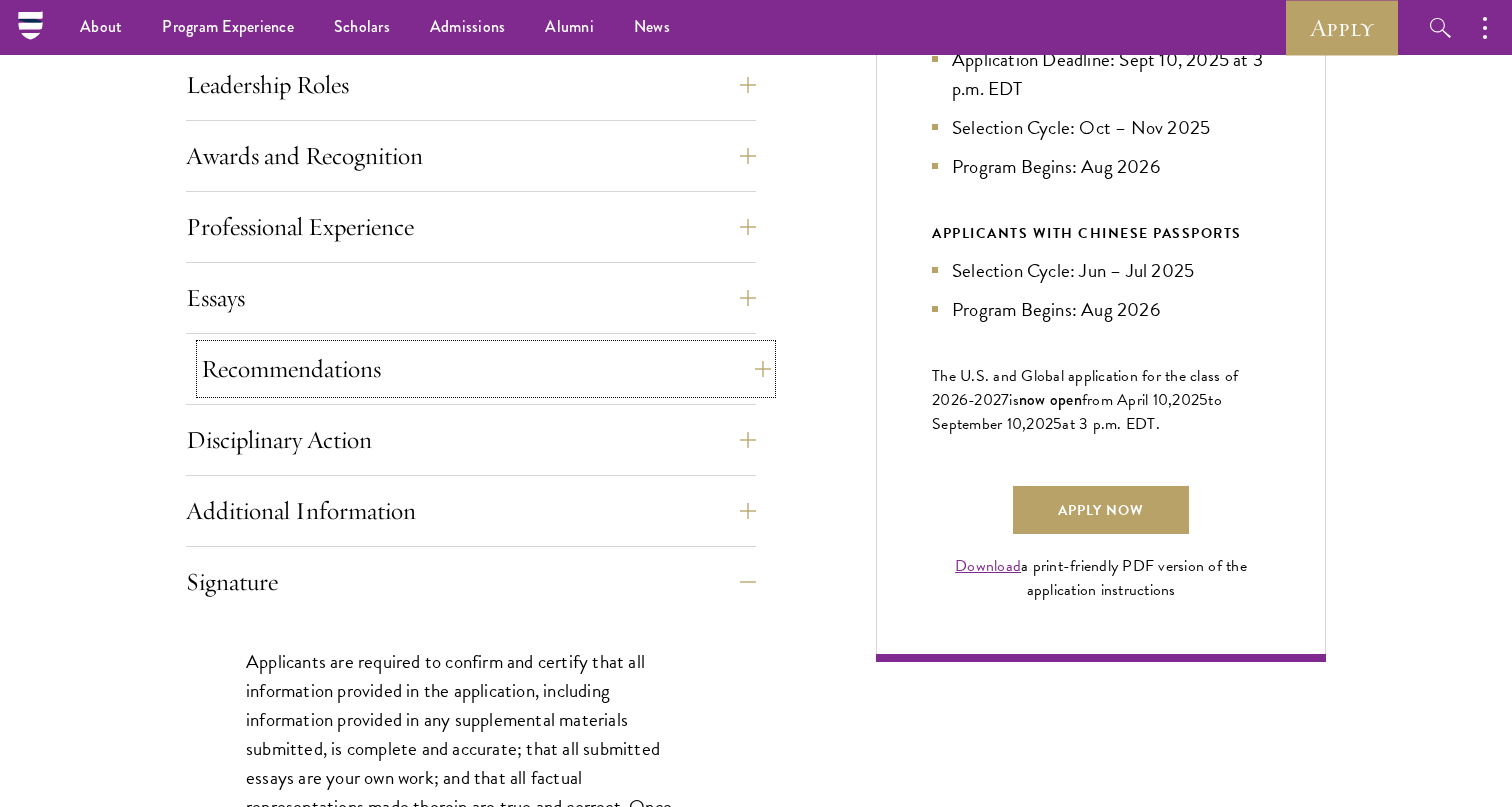 click on "Recommendations" at bounding box center (486, 369) 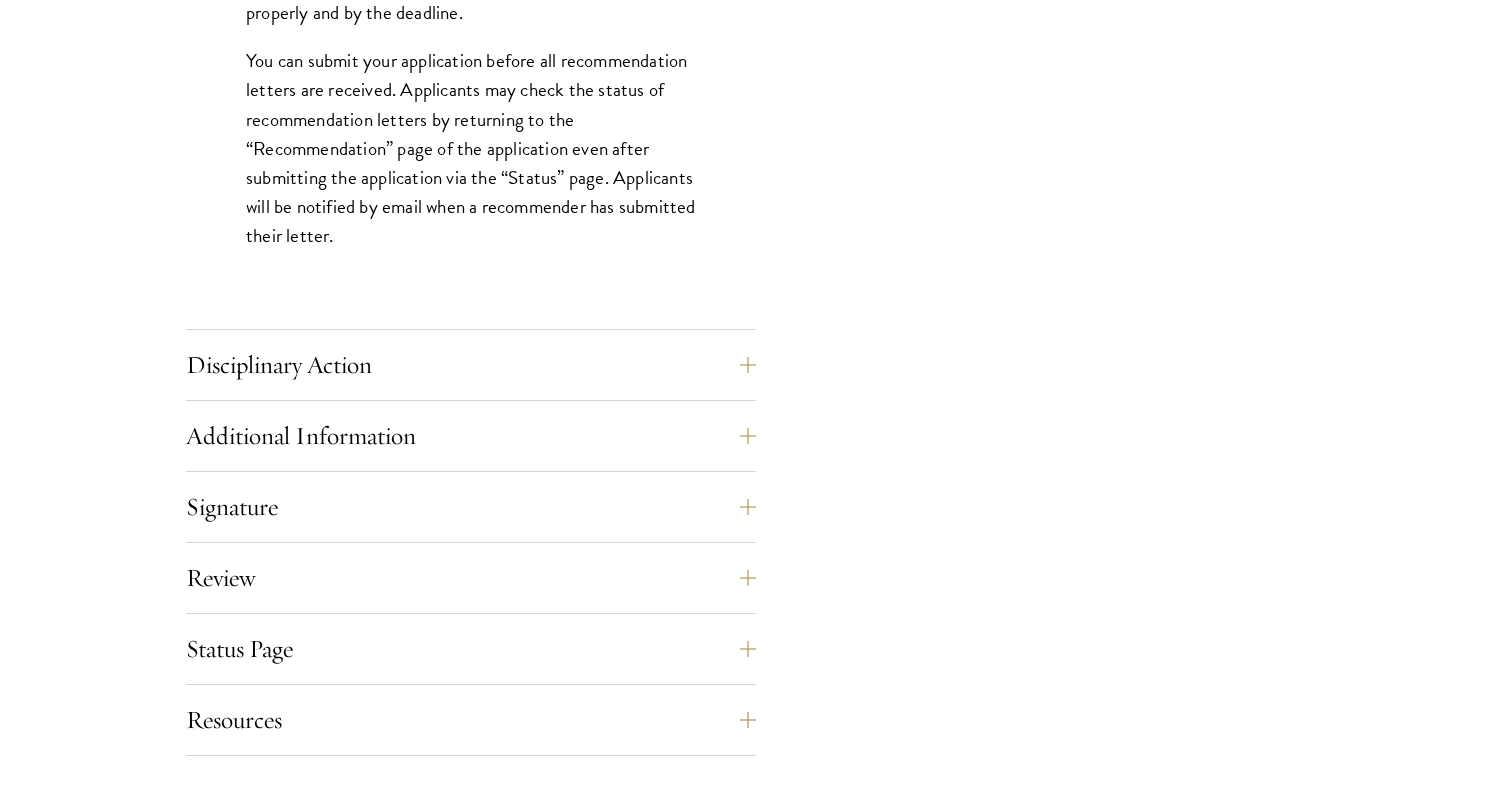 scroll, scrollTop: 2880, scrollLeft: 0, axis: vertical 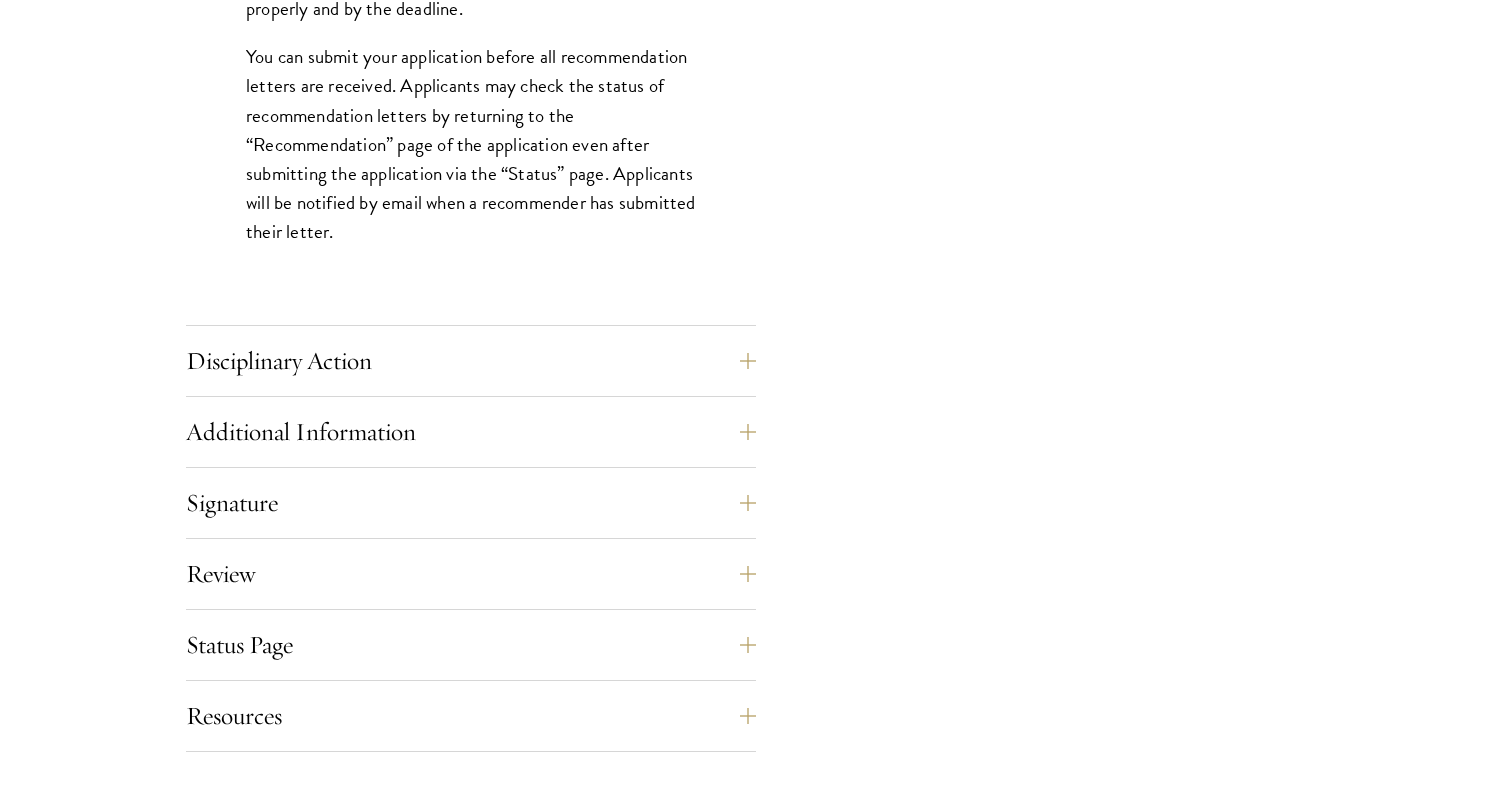 type 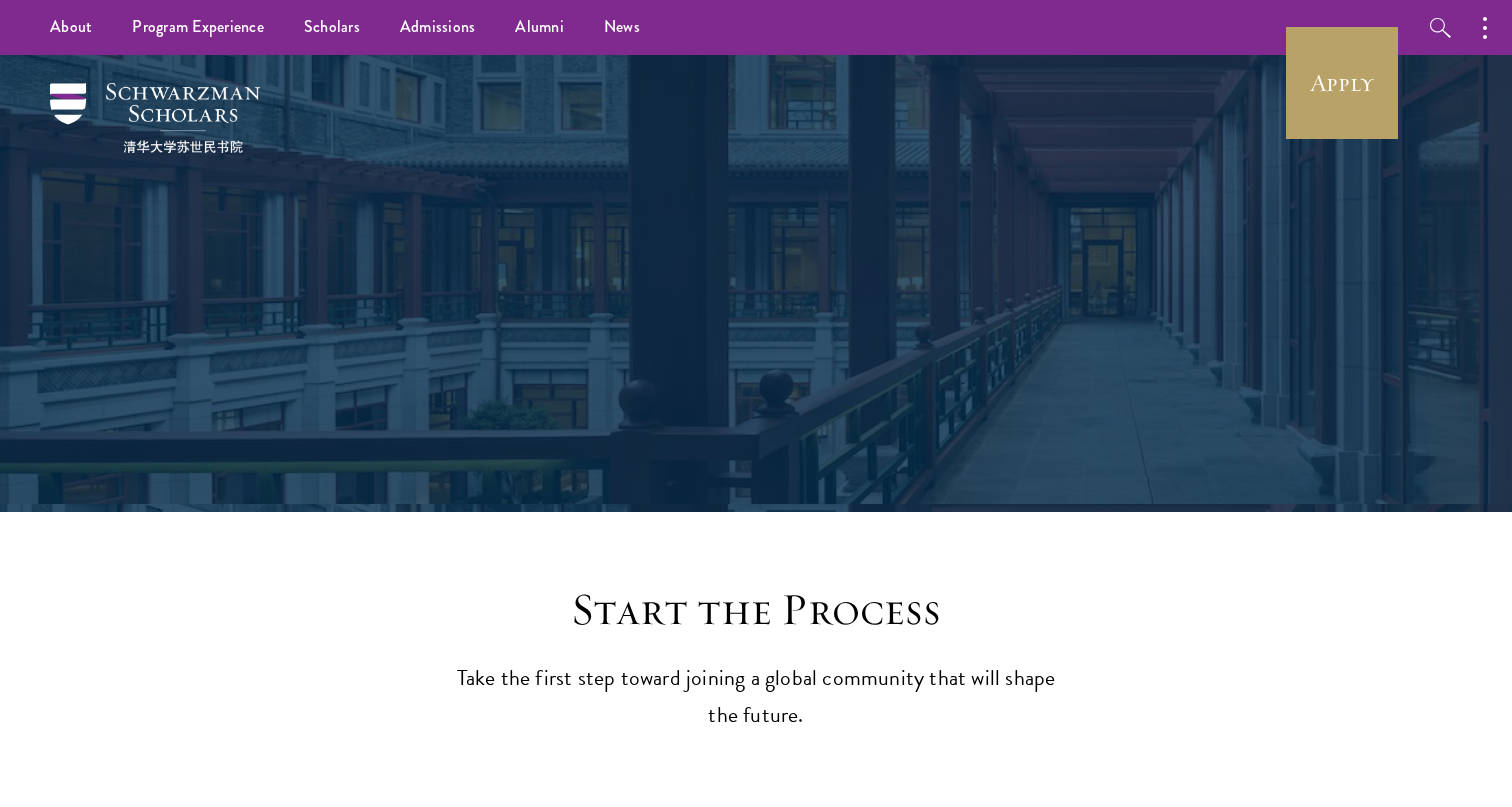 scroll, scrollTop: 0, scrollLeft: 0, axis: both 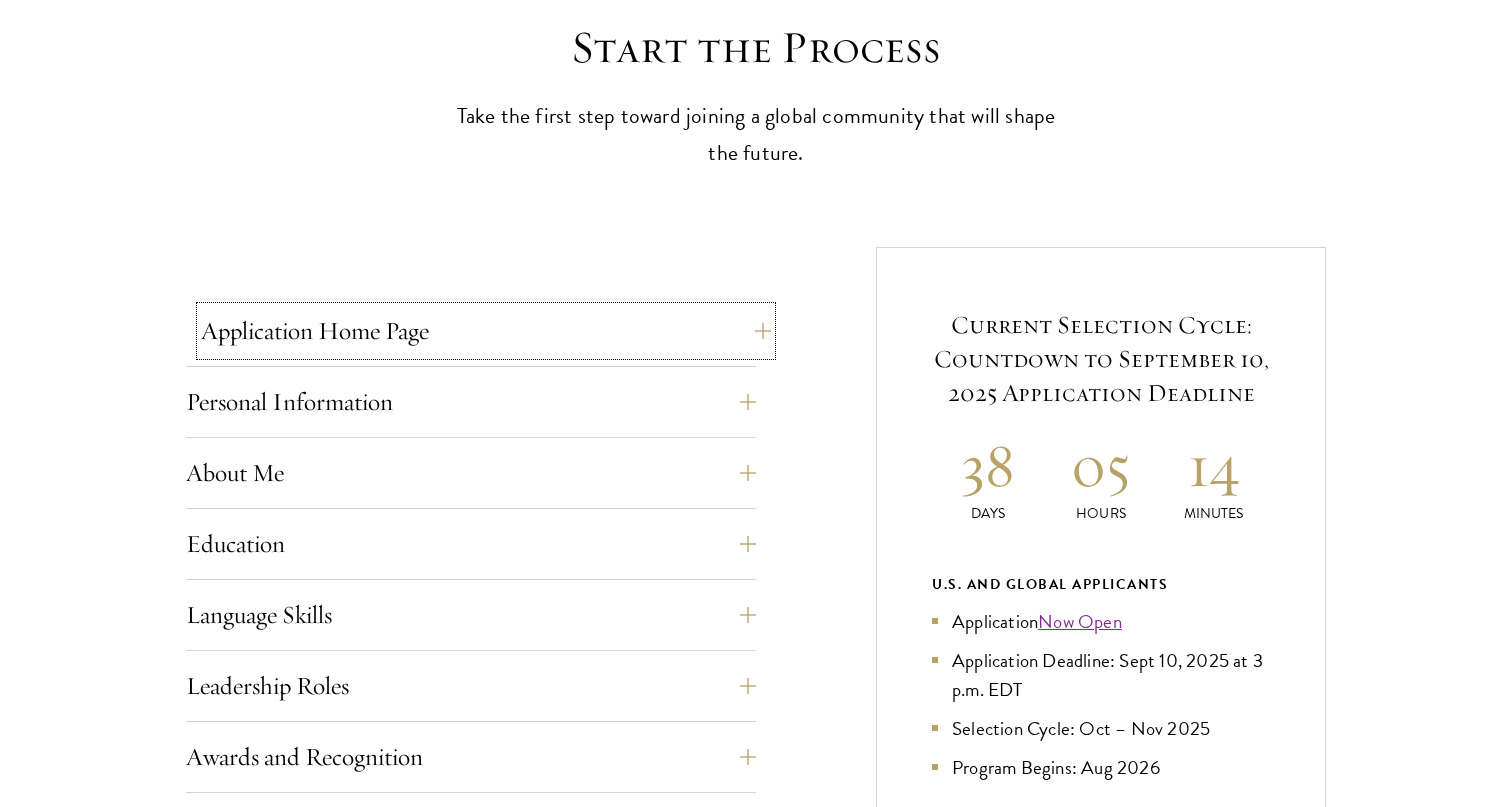 click on "Application Home Page" at bounding box center [486, 331] 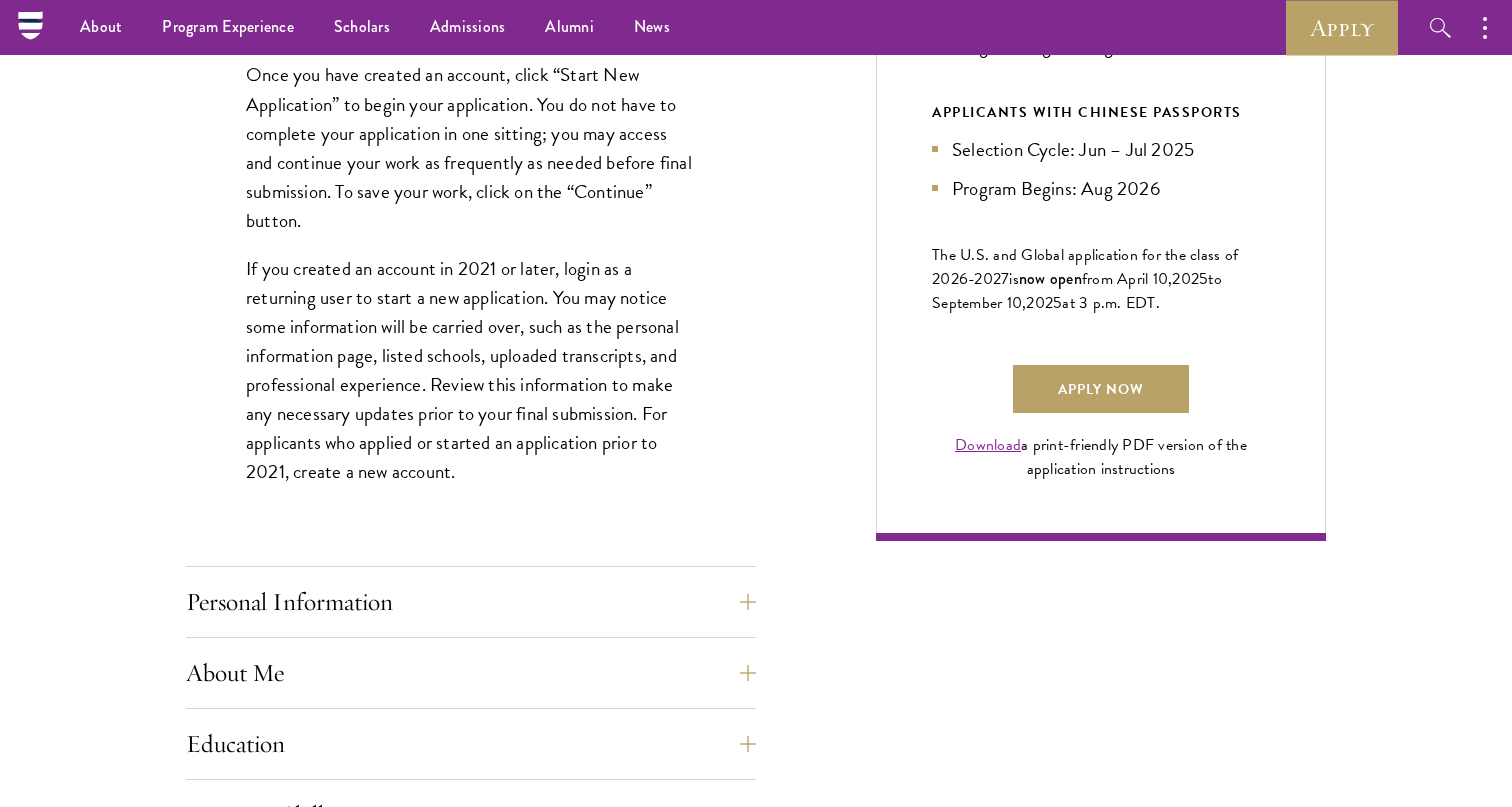 scroll, scrollTop: 1275, scrollLeft: 0, axis: vertical 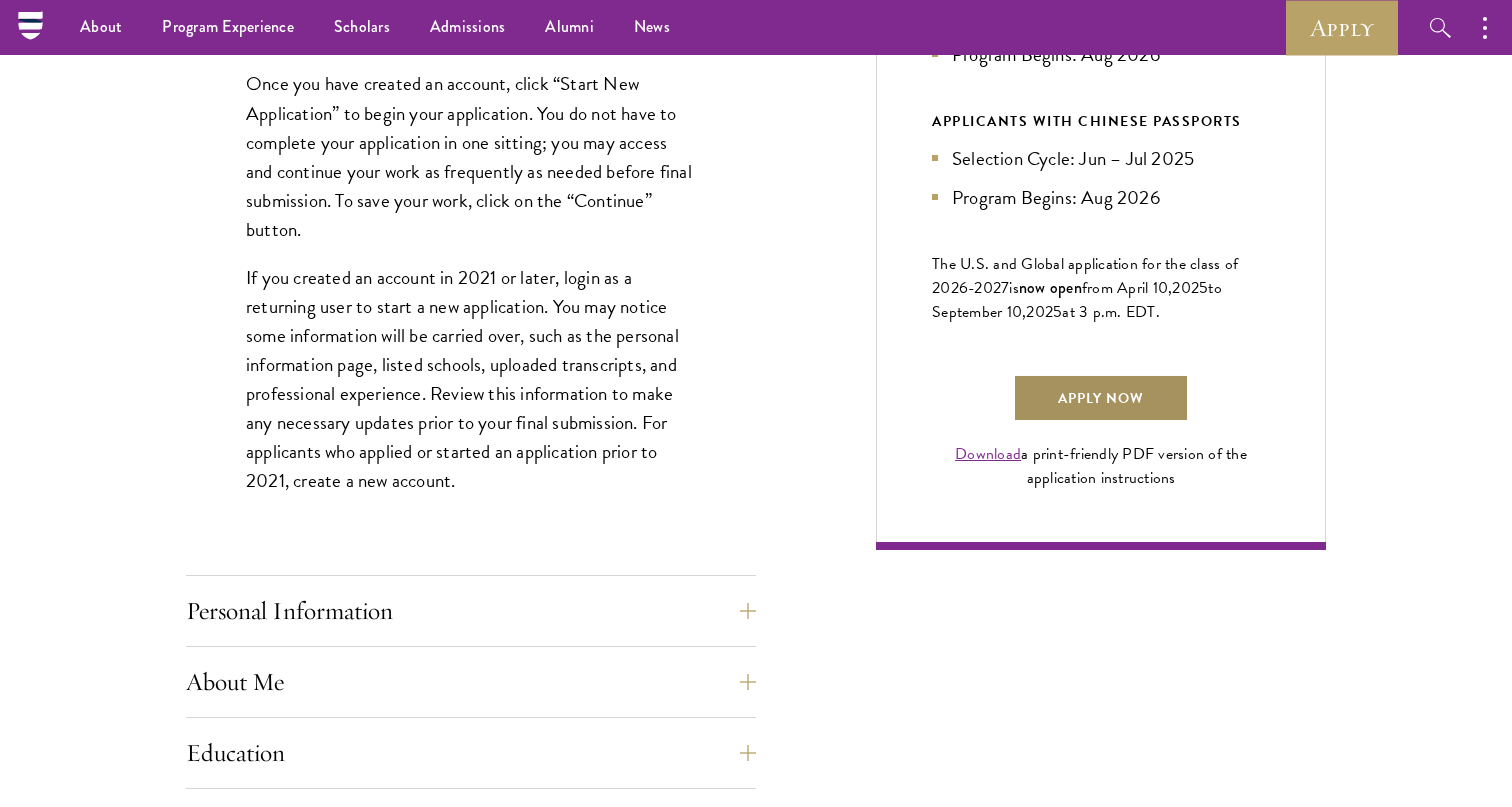 click on "Apply Now" at bounding box center [1101, 398] 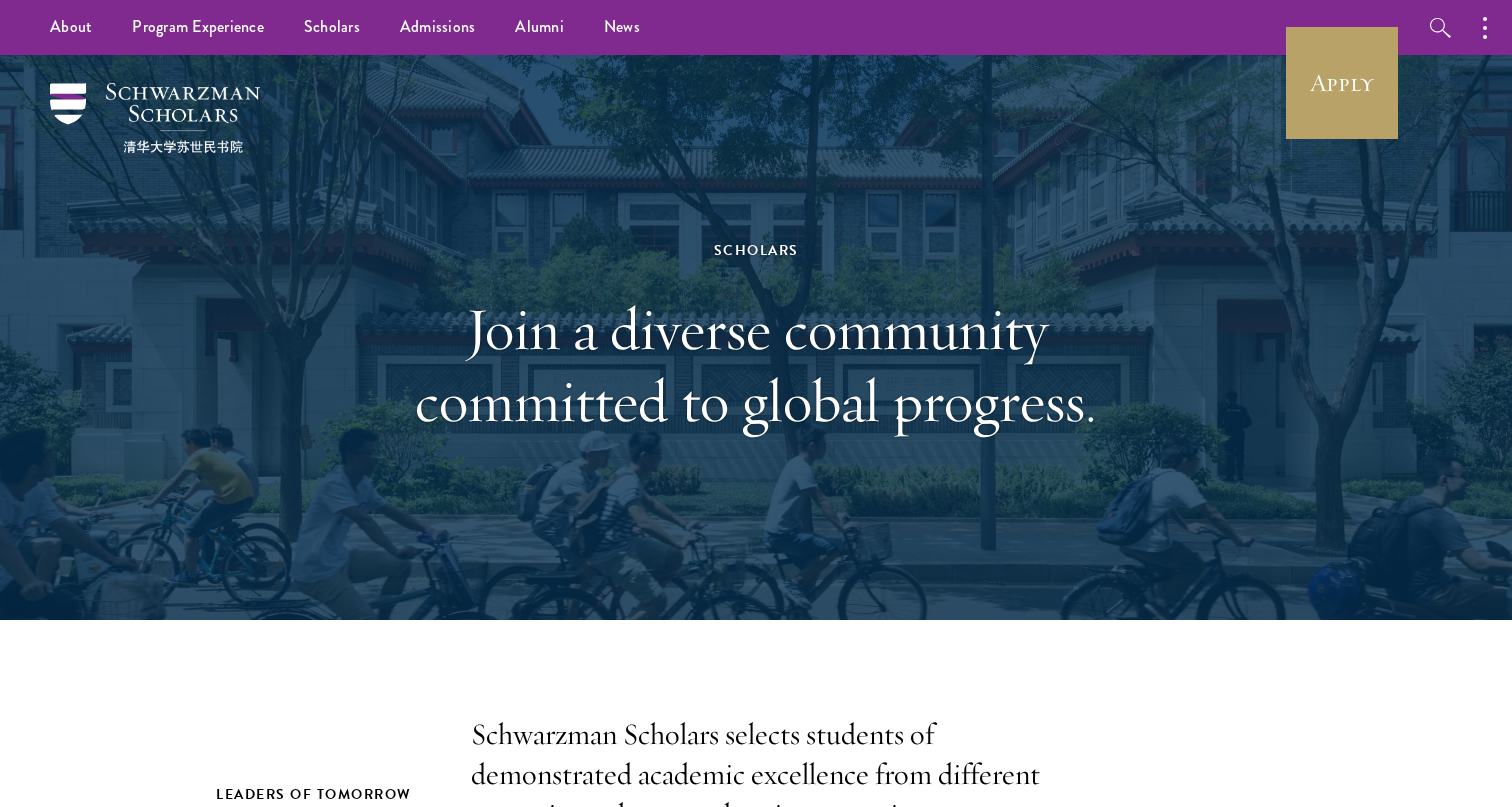 scroll, scrollTop: 0, scrollLeft: 0, axis: both 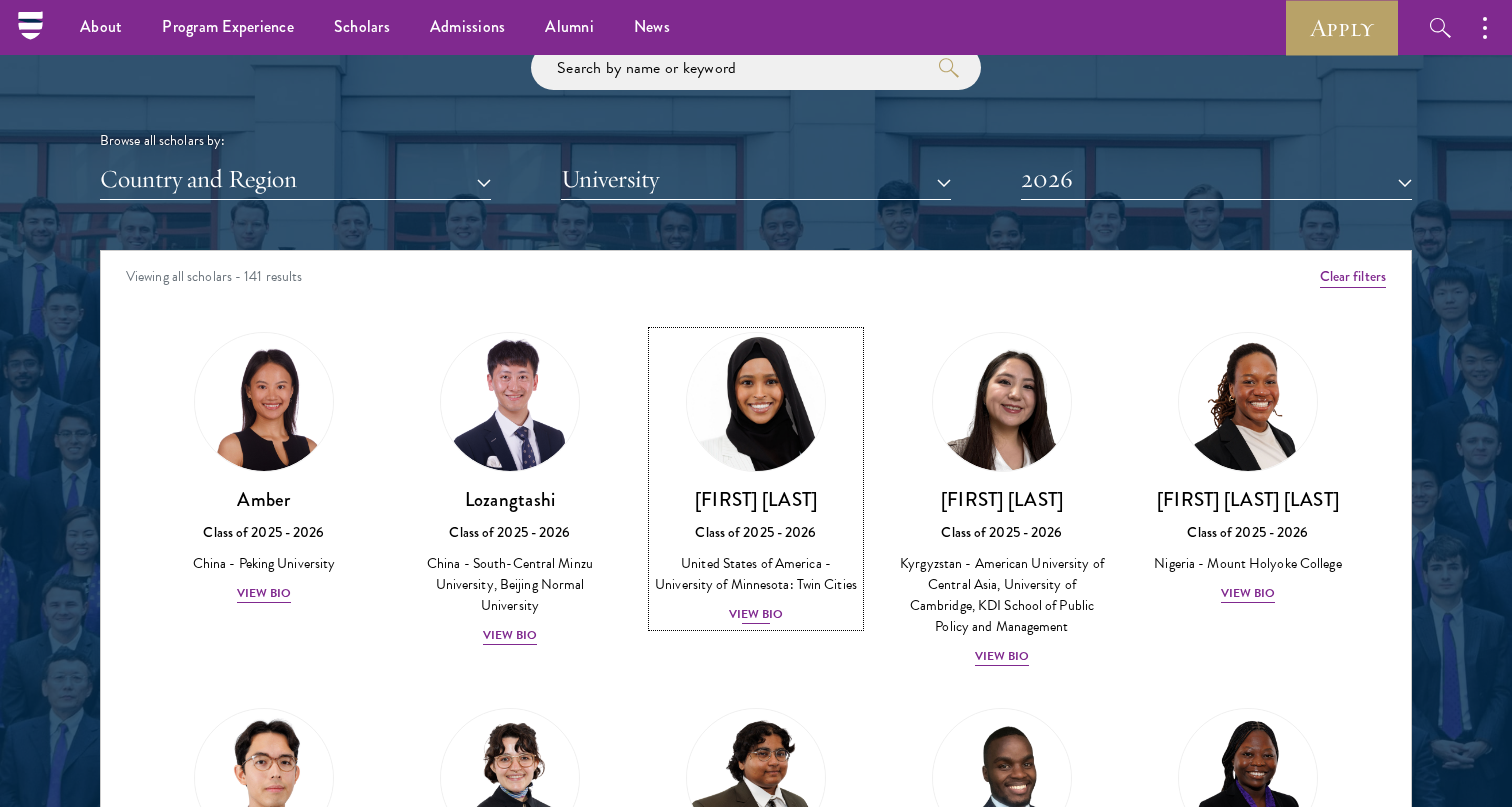 click on "View Bio" at bounding box center [756, 614] 